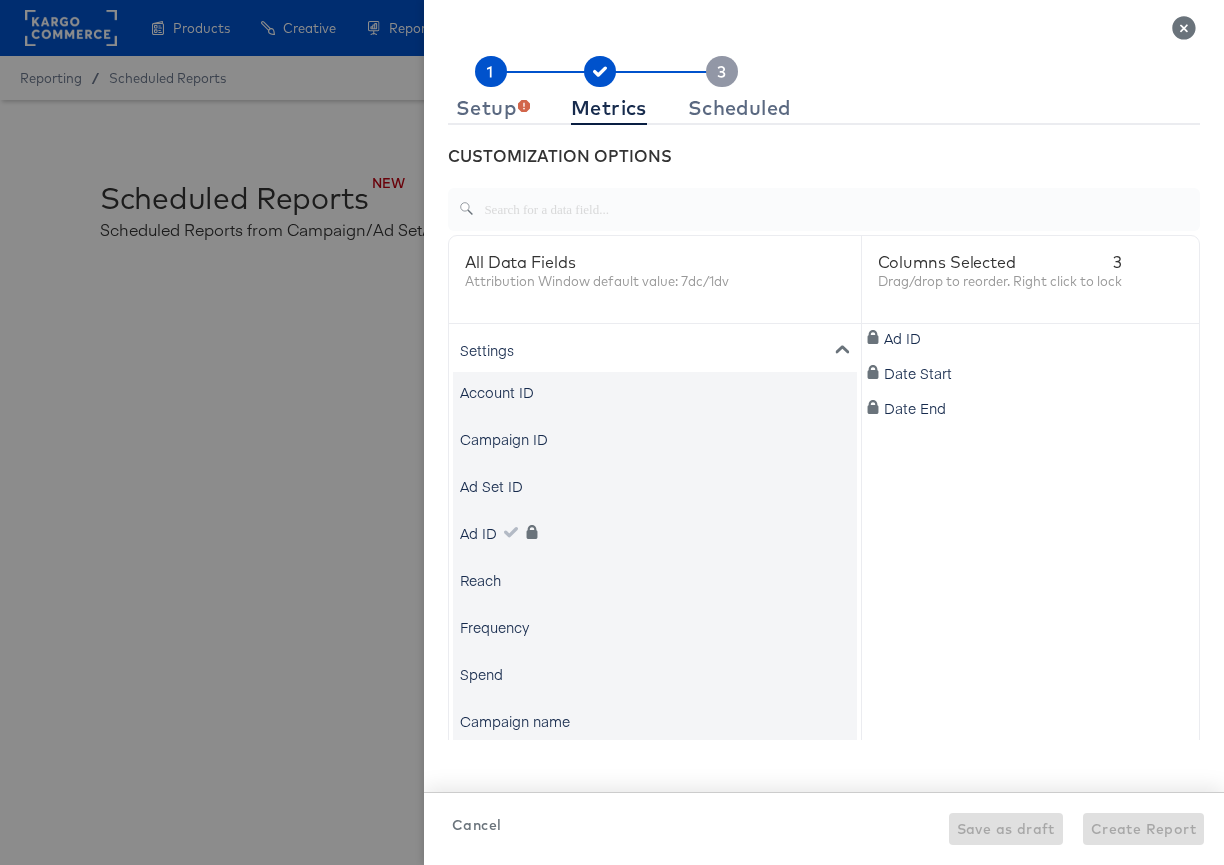 scroll, scrollTop: 44, scrollLeft: 0, axis: vertical 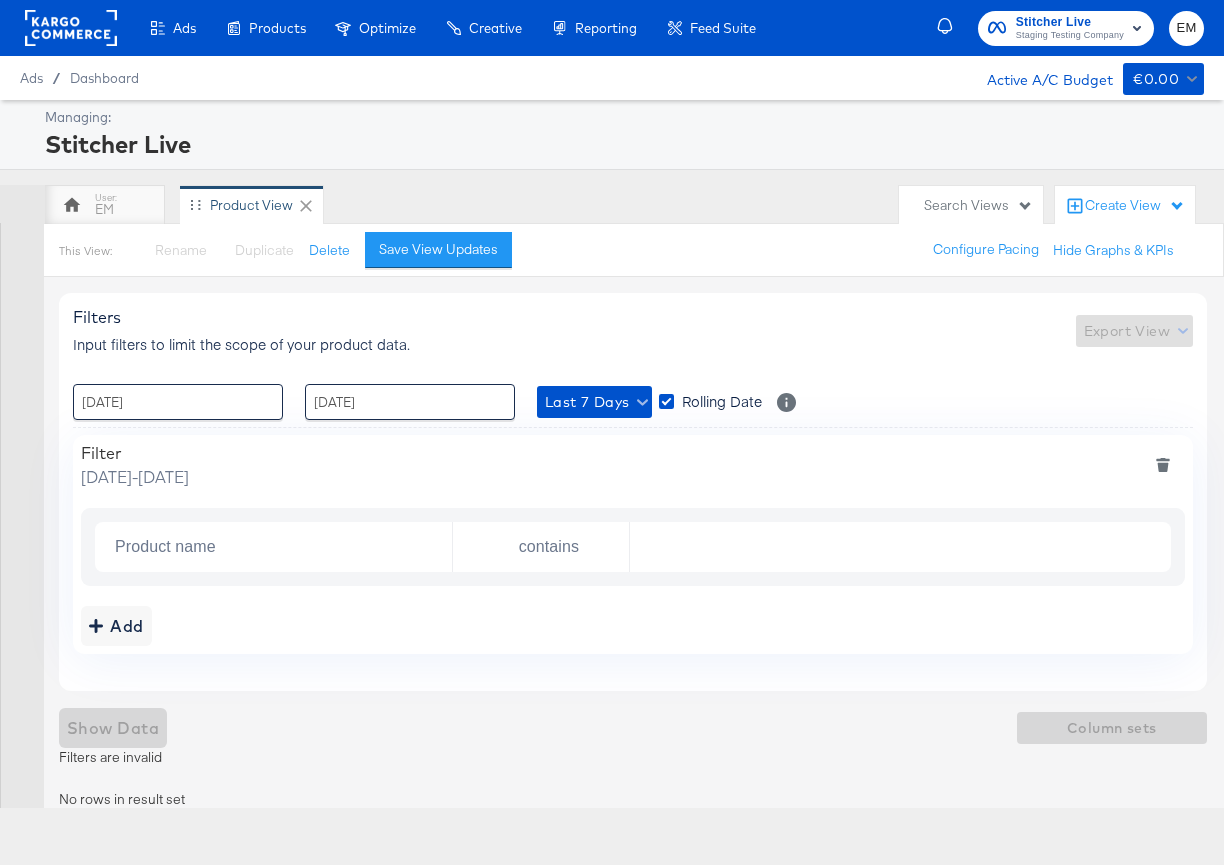 click 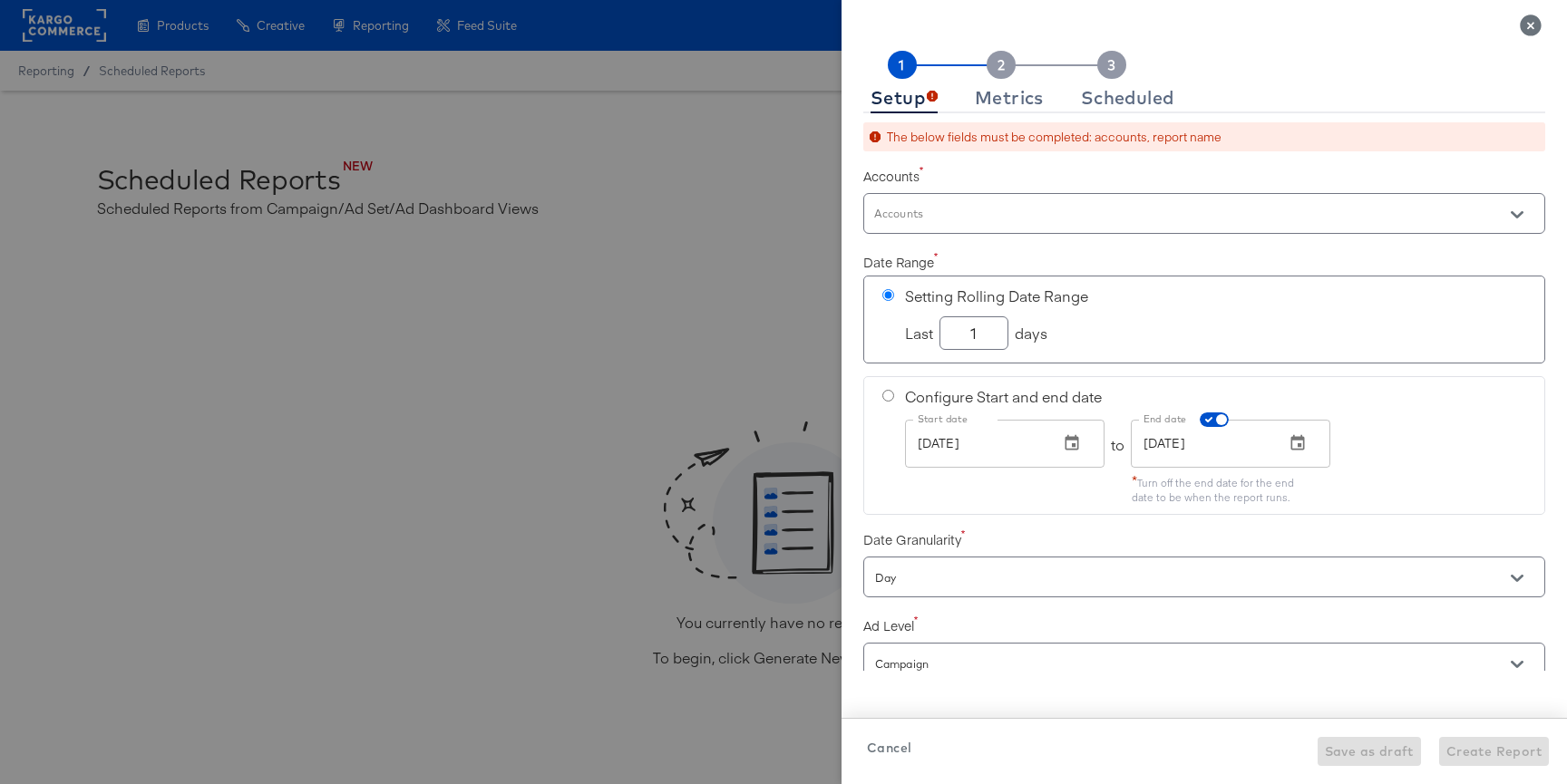 scroll, scrollTop: 0, scrollLeft: 0, axis: both 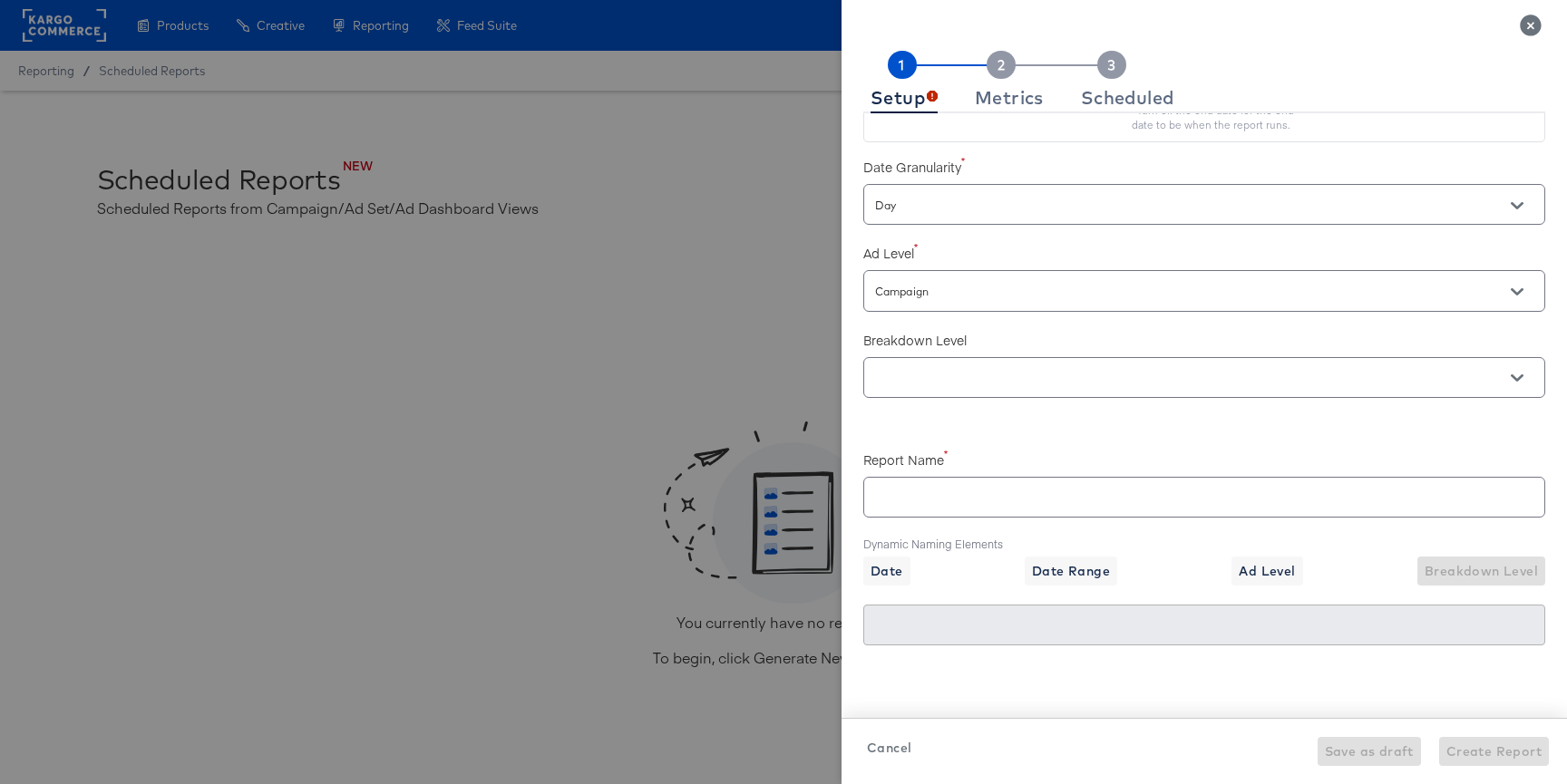 click at bounding box center [1204, 377] 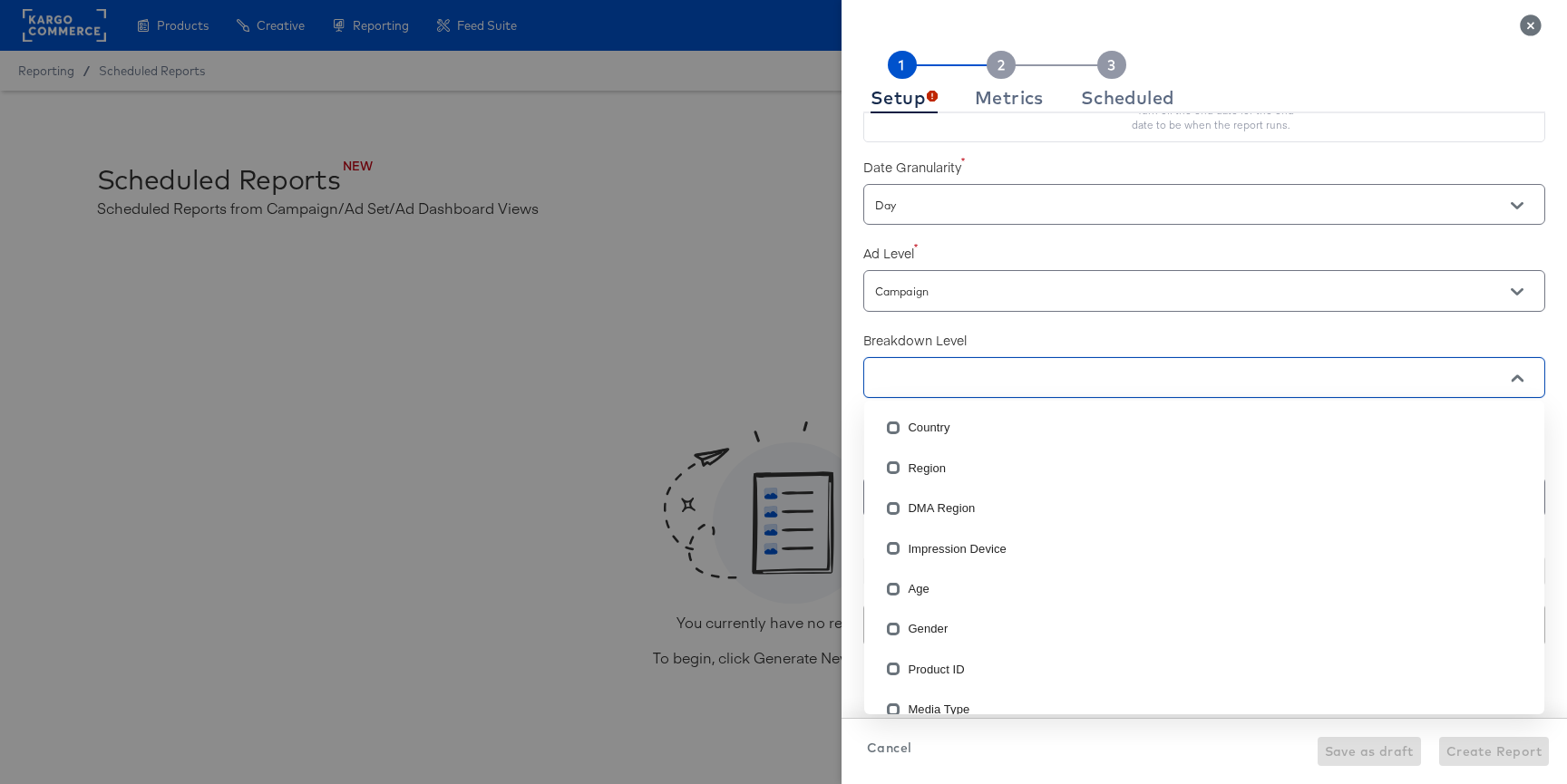 click at bounding box center (1178, 378) 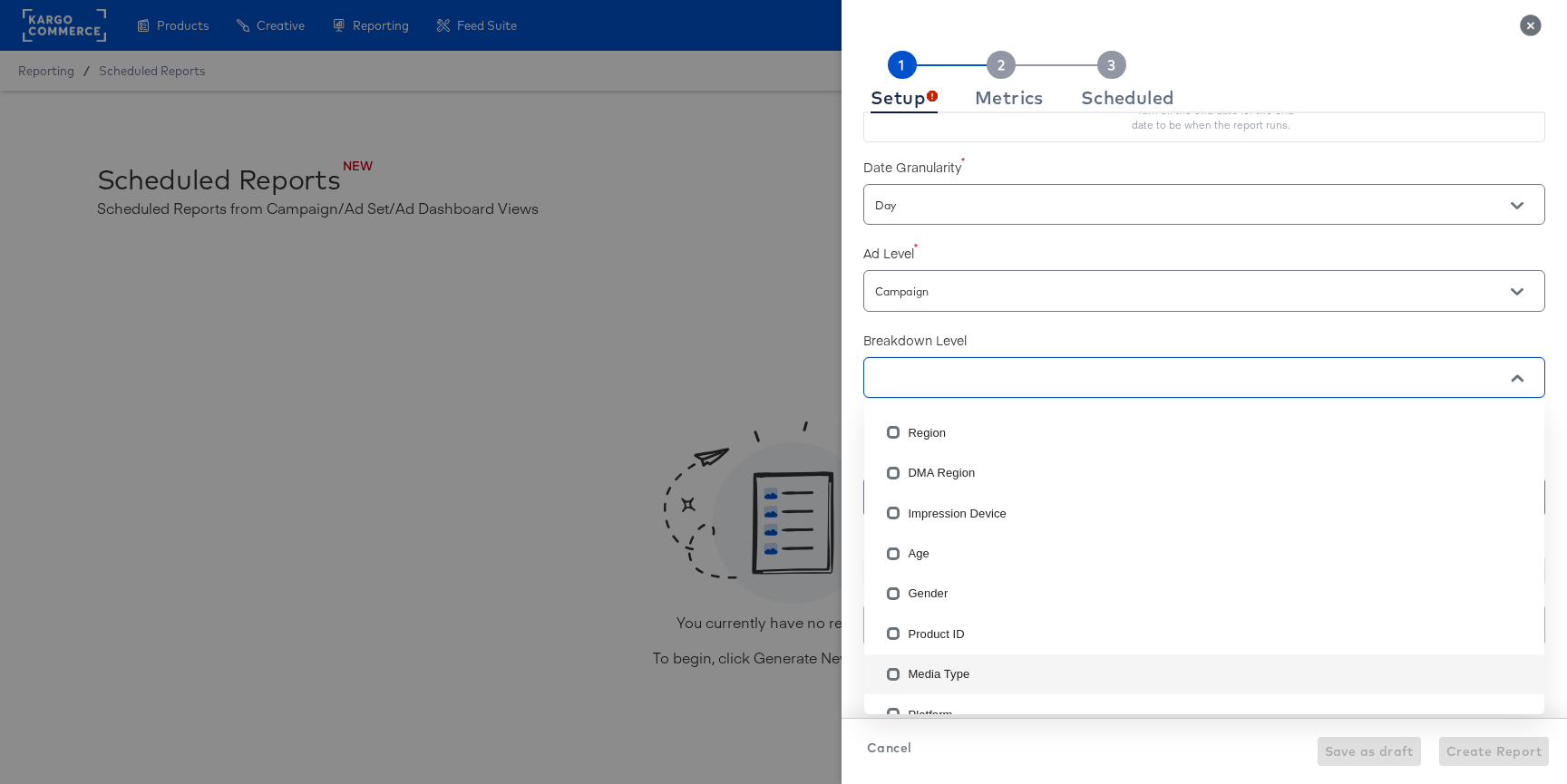 scroll, scrollTop: 0, scrollLeft: 0, axis: both 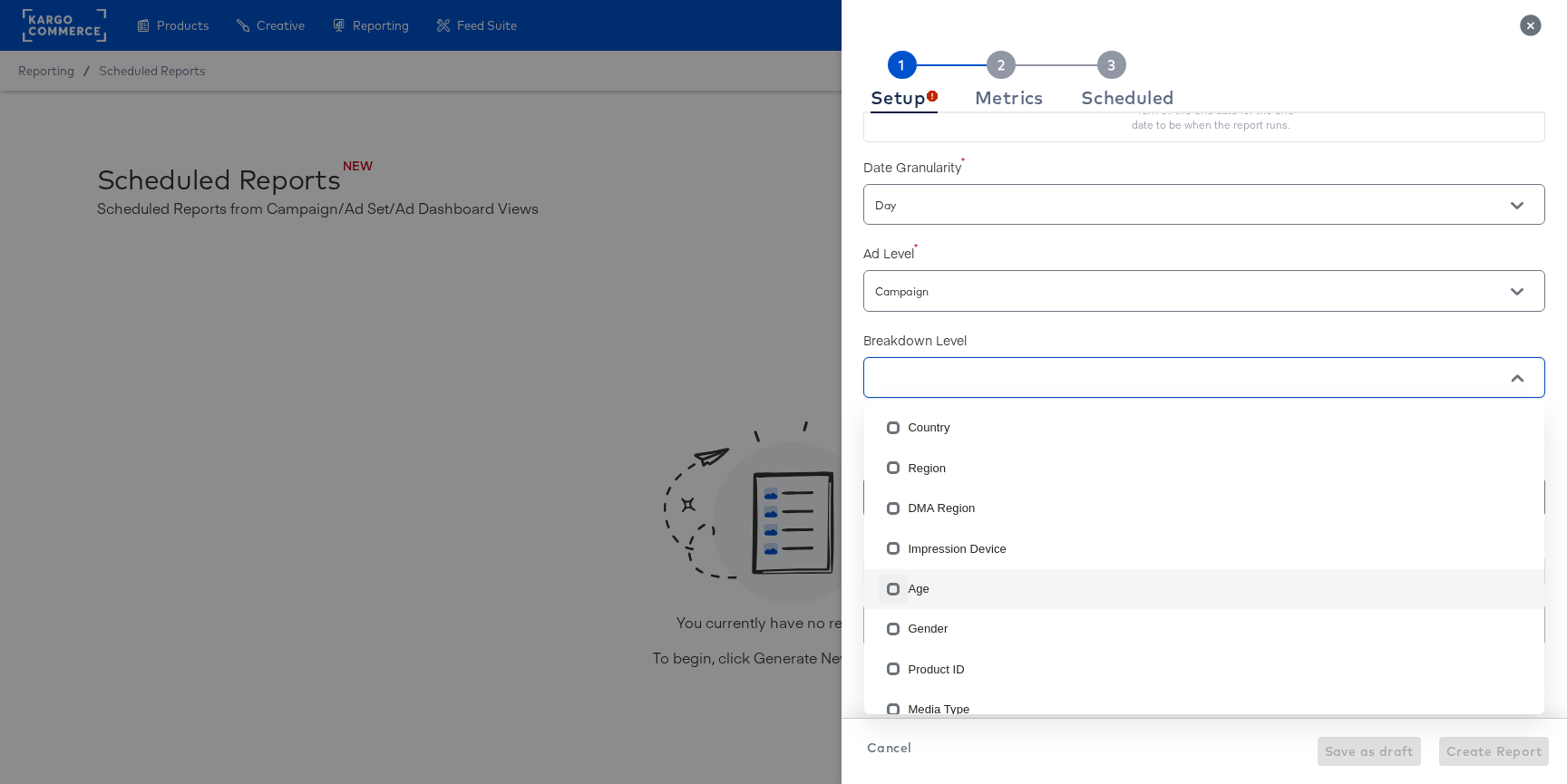 click at bounding box center [893, 593] 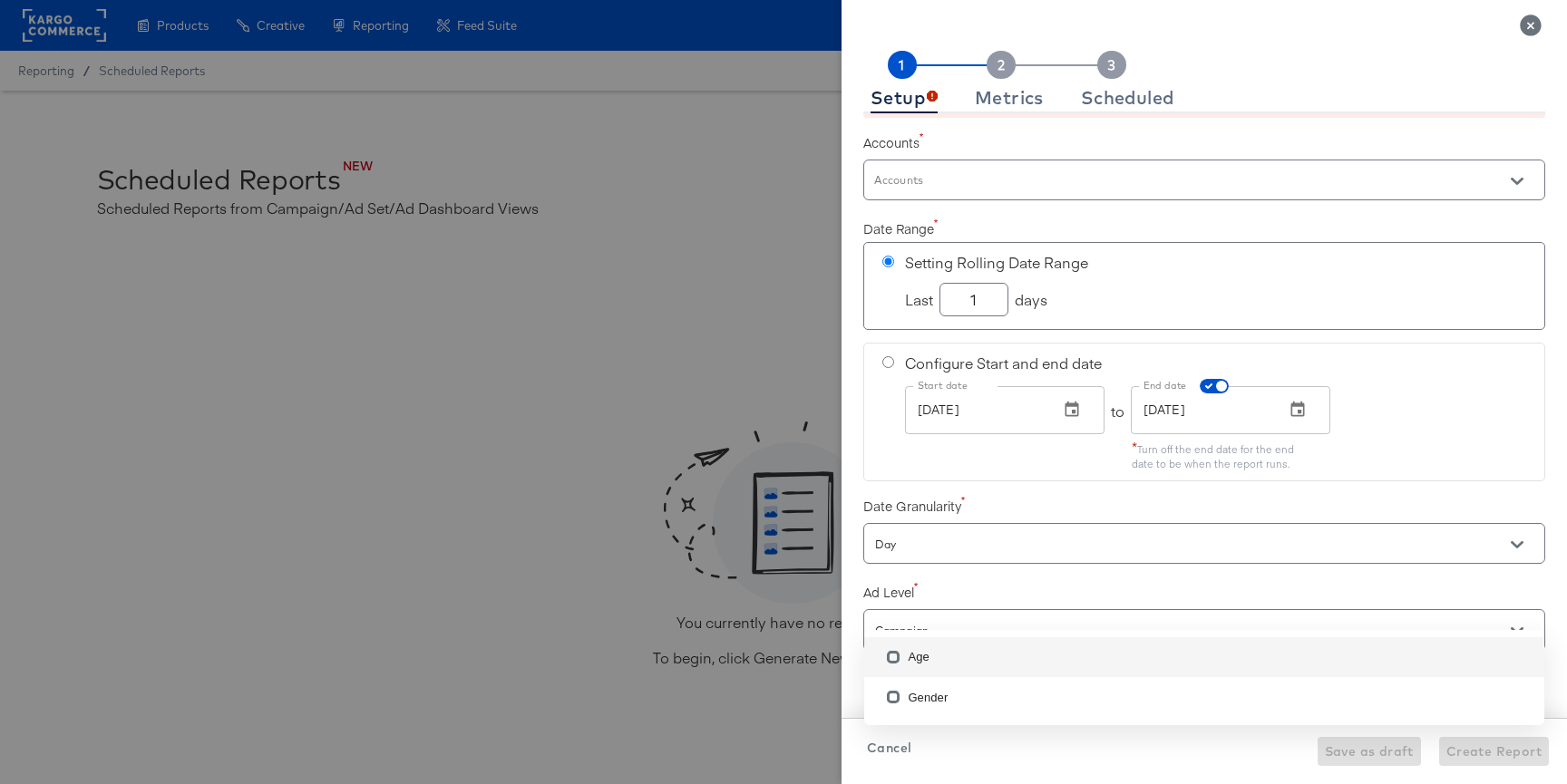 scroll, scrollTop: 0, scrollLeft: 0, axis: both 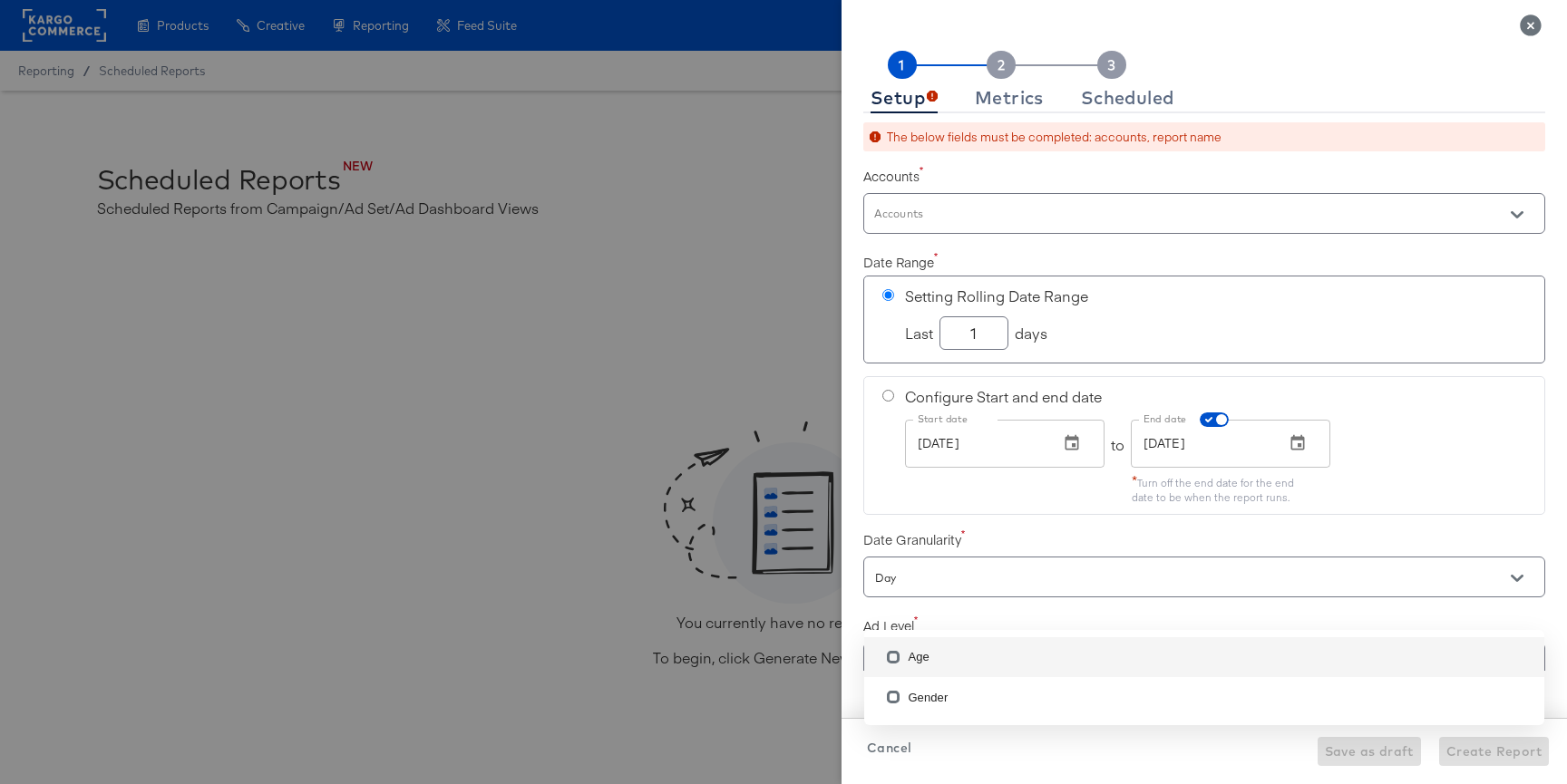 click at bounding box center [1204, 213] 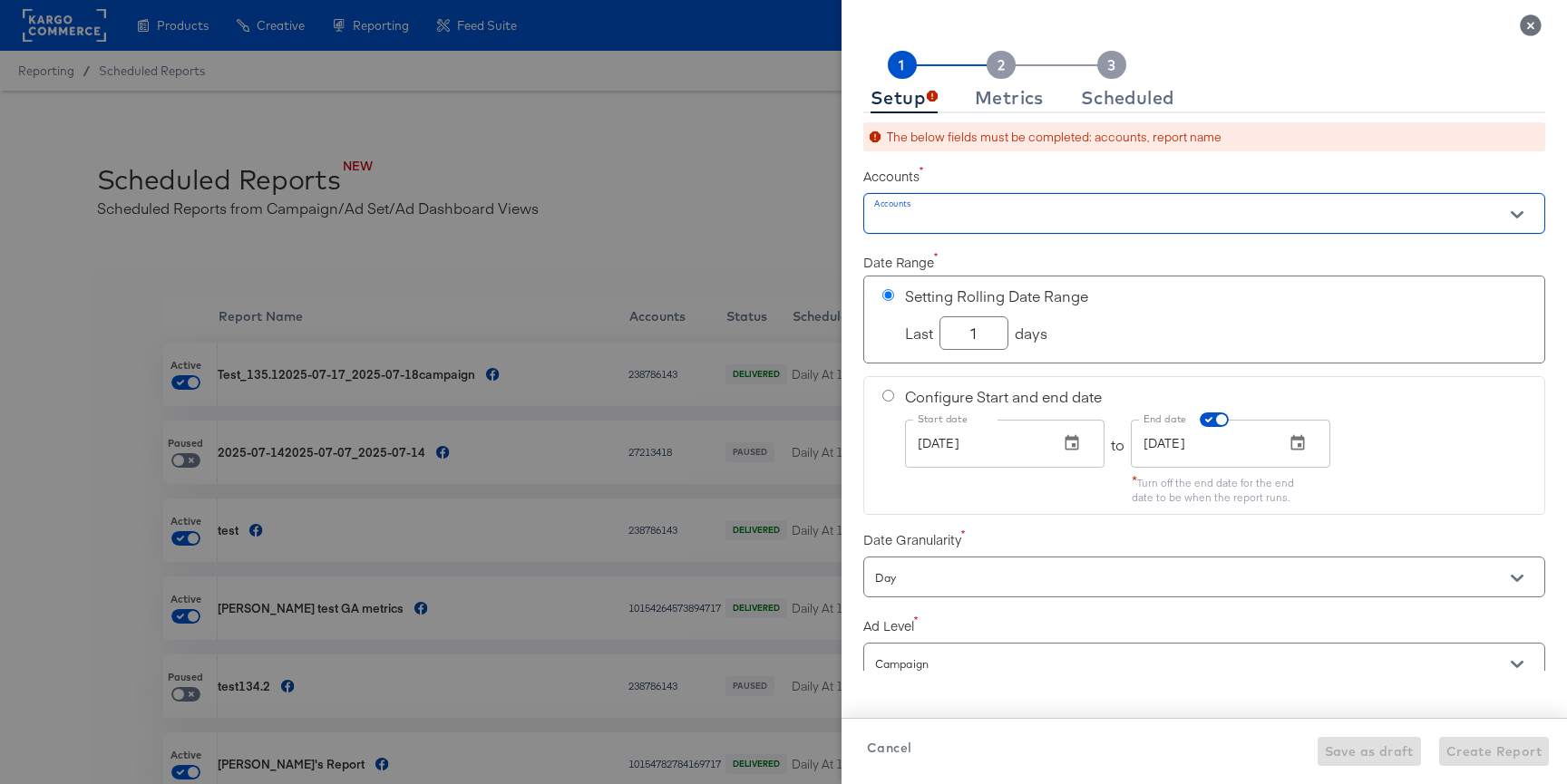 checkbox on "true" 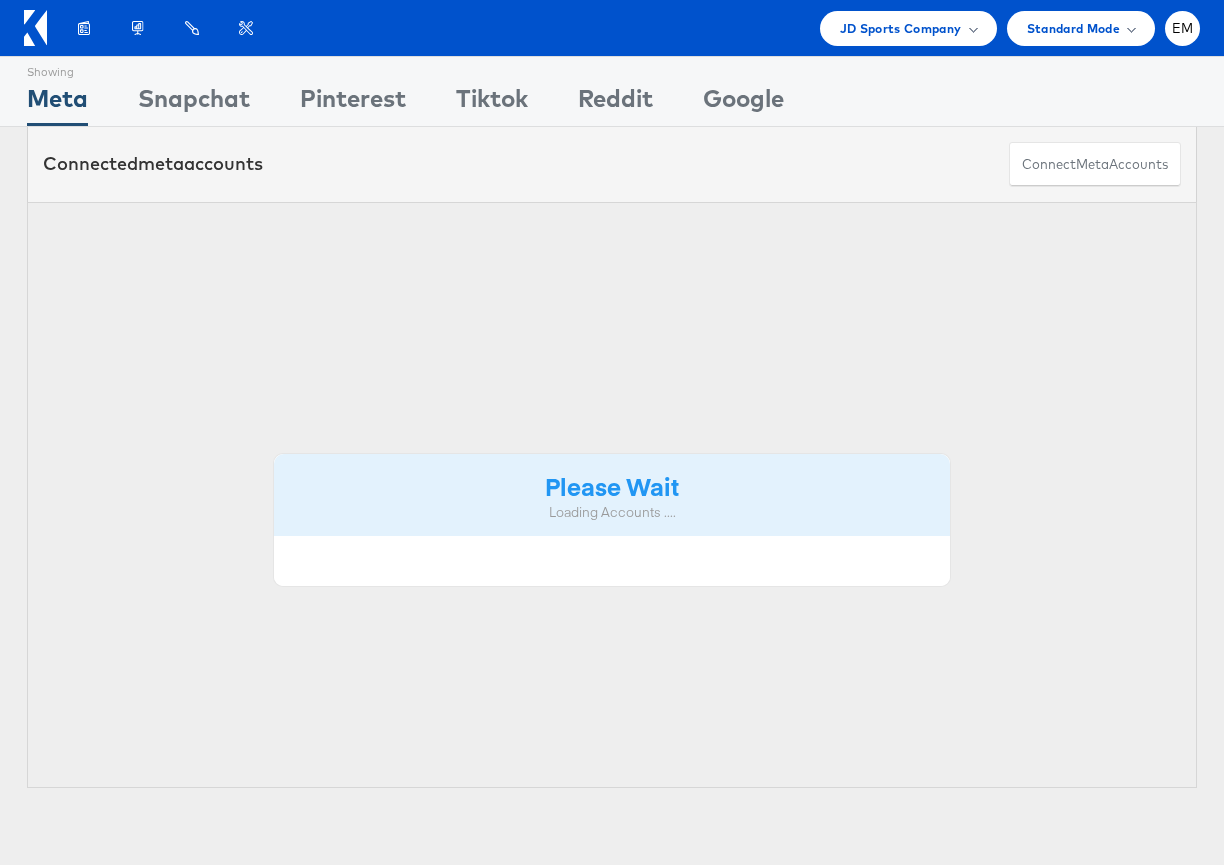 scroll, scrollTop: 0, scrollLeft: 0, axis: both 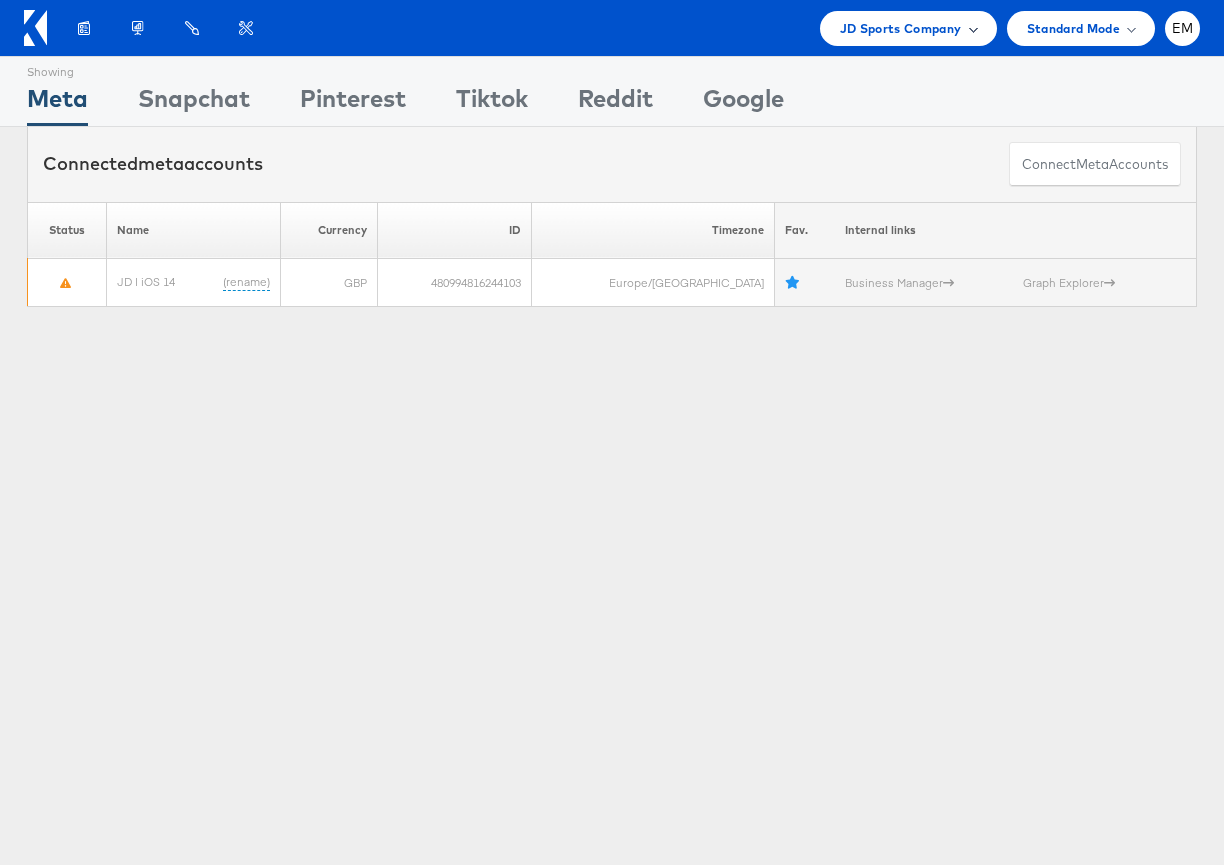 click on "JD Sports Company" at bounding box center (901, 28) 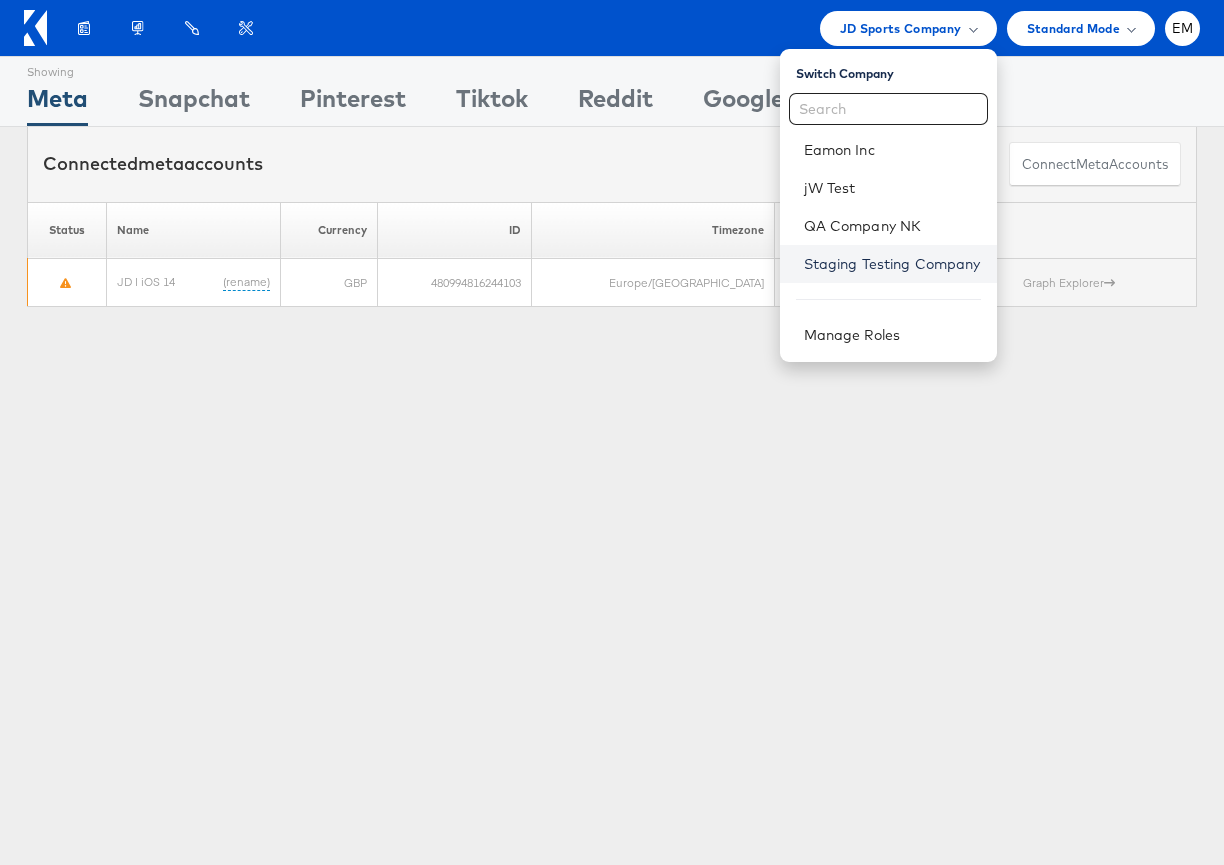 click on "Staging Testing Company" at bounding box center [892, 264] 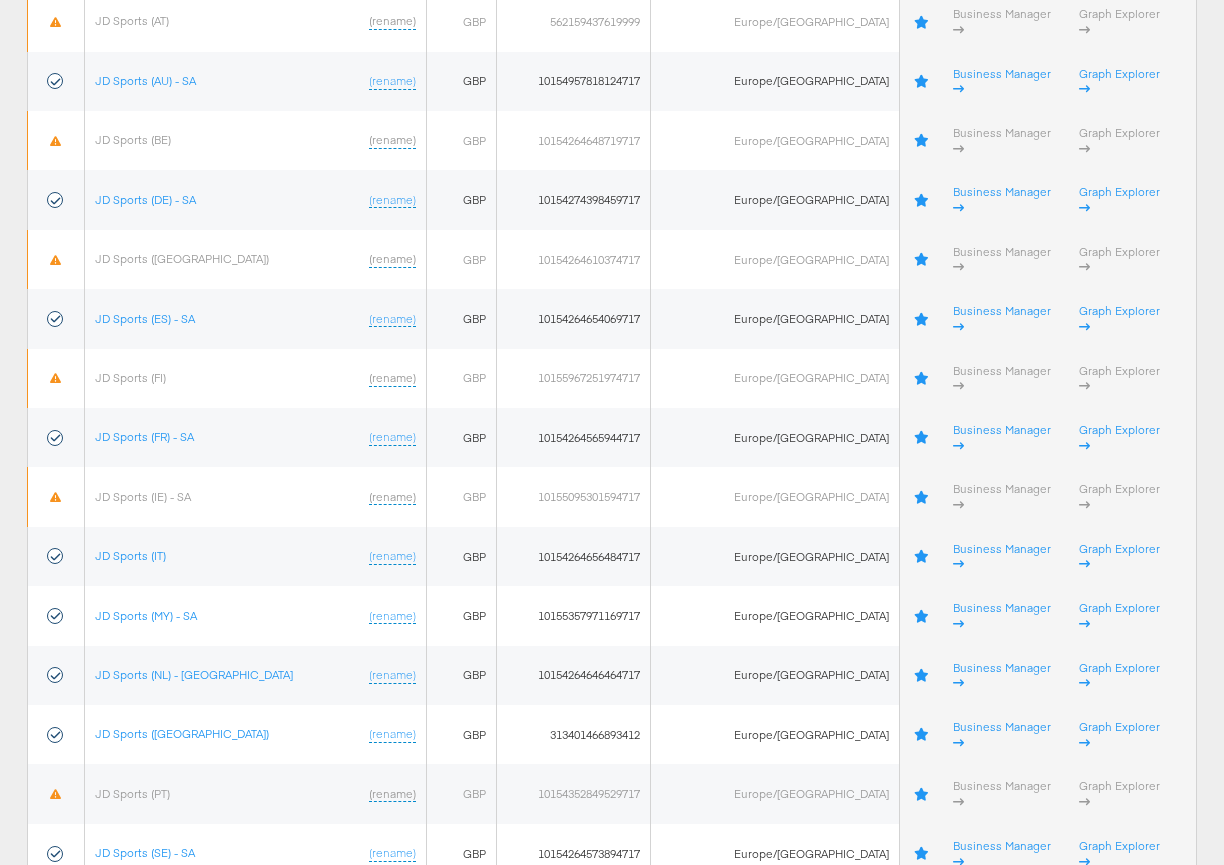 scroll, scrollTop: 2553, scrollLeft: 0, axis: vertical 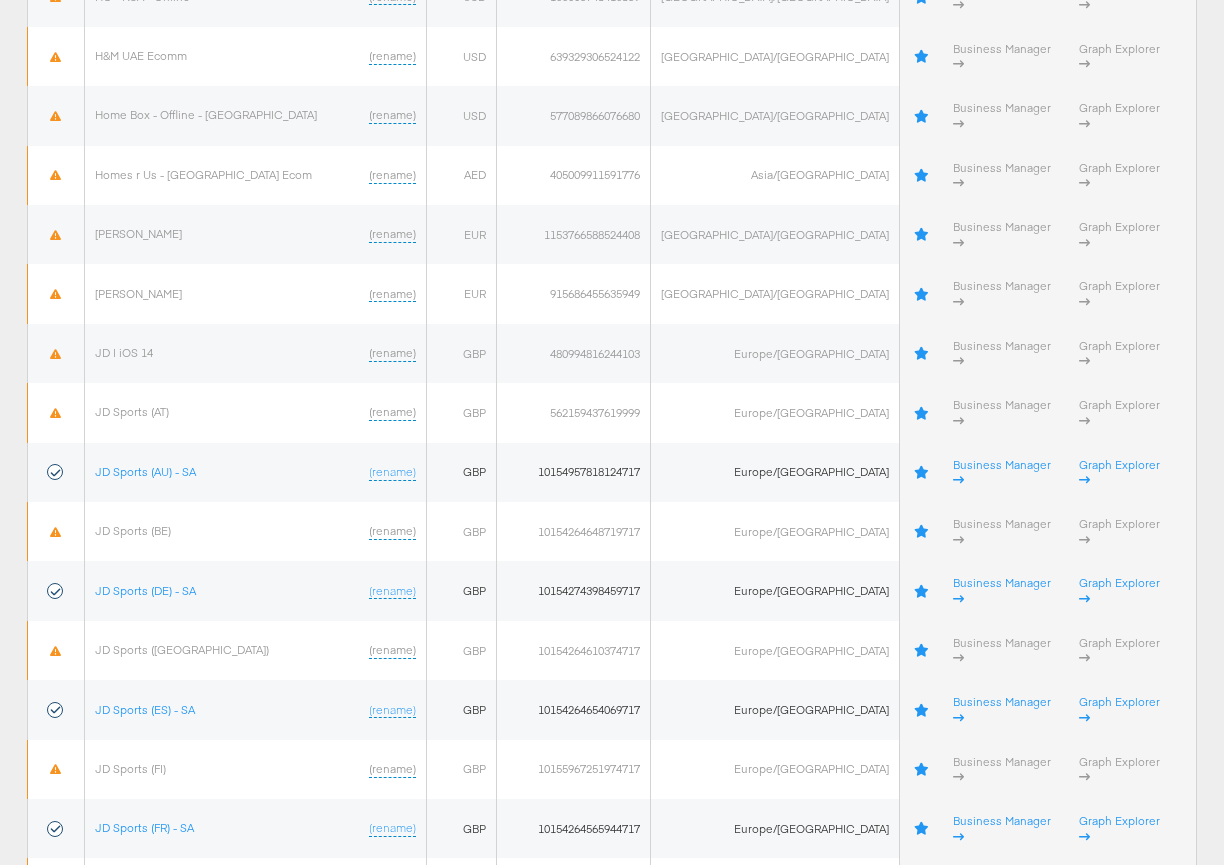click on "JD Sports ([GEOGRAPHIC_DATA]) - [GEOGRAPHIC_DATA]" at bounding box center (243, 1295) 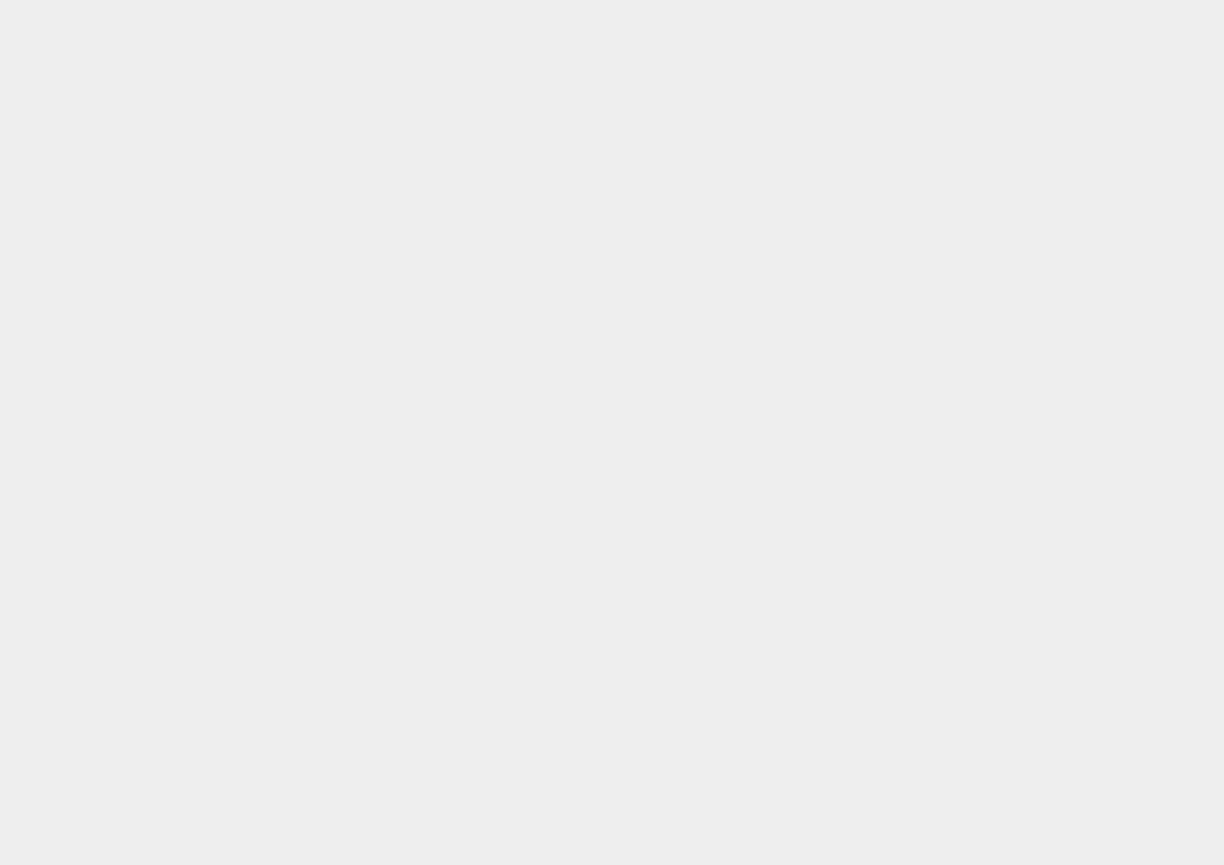 scroll, scrollTop: 0, scrollLeft: 0, axis: both 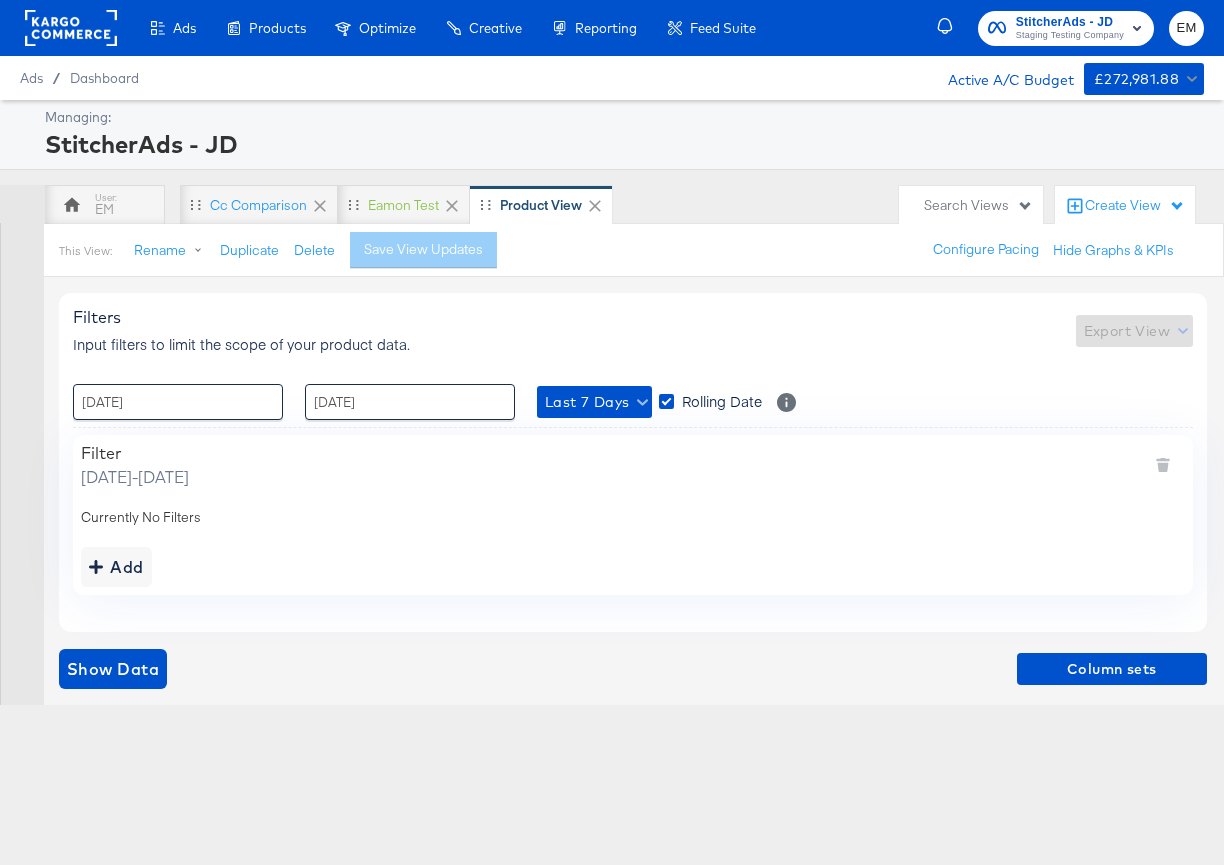 click on "Show Data Column sets" at bounding box center [633, 677] 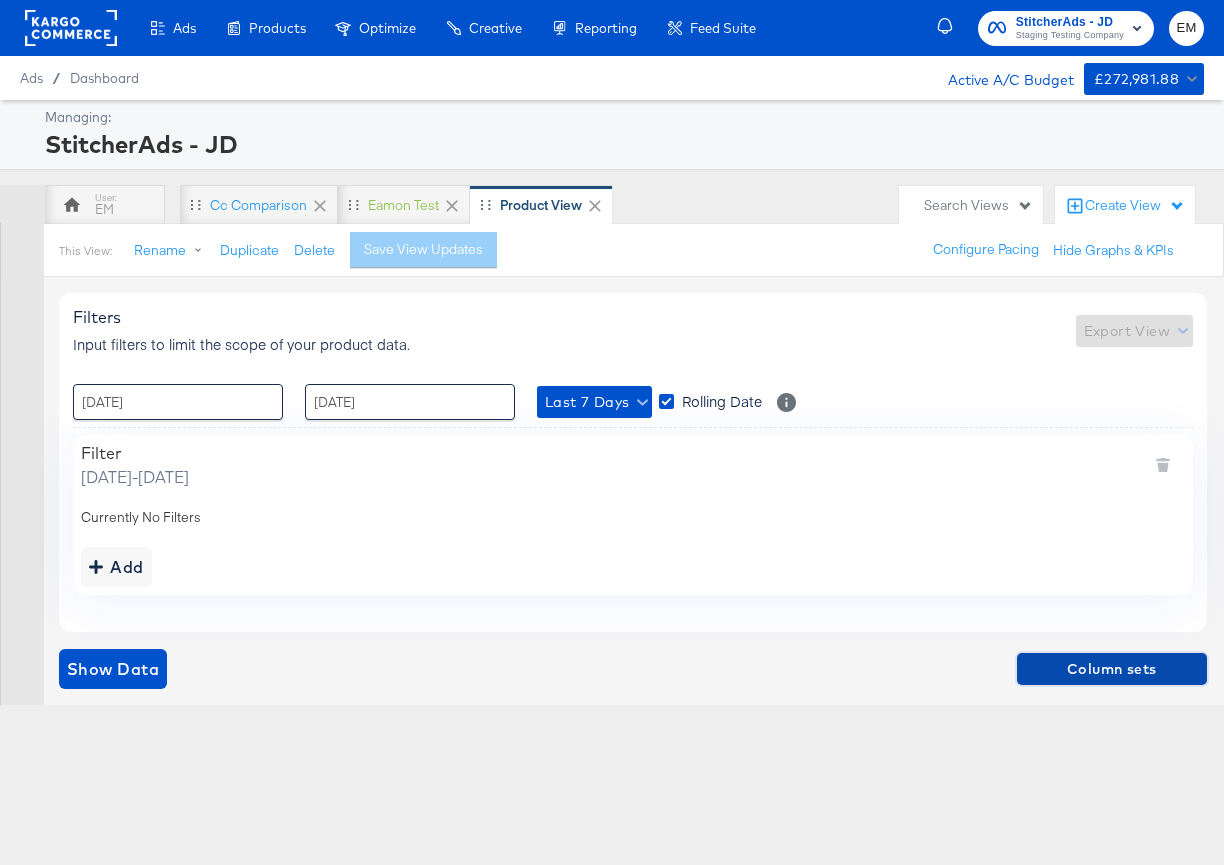click on "Column sets" at bounding box center [1112, 669] 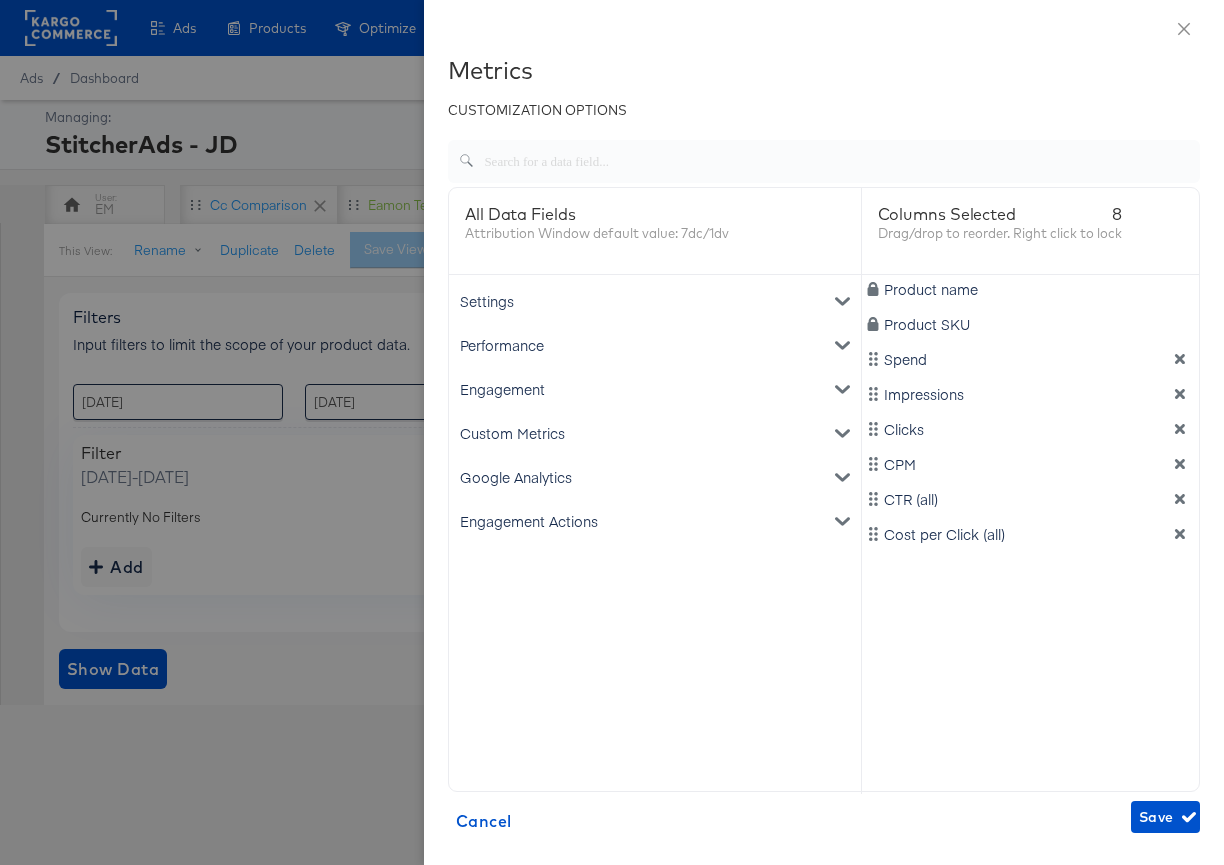 click on "Engagement" at bounding box center (655, 389) 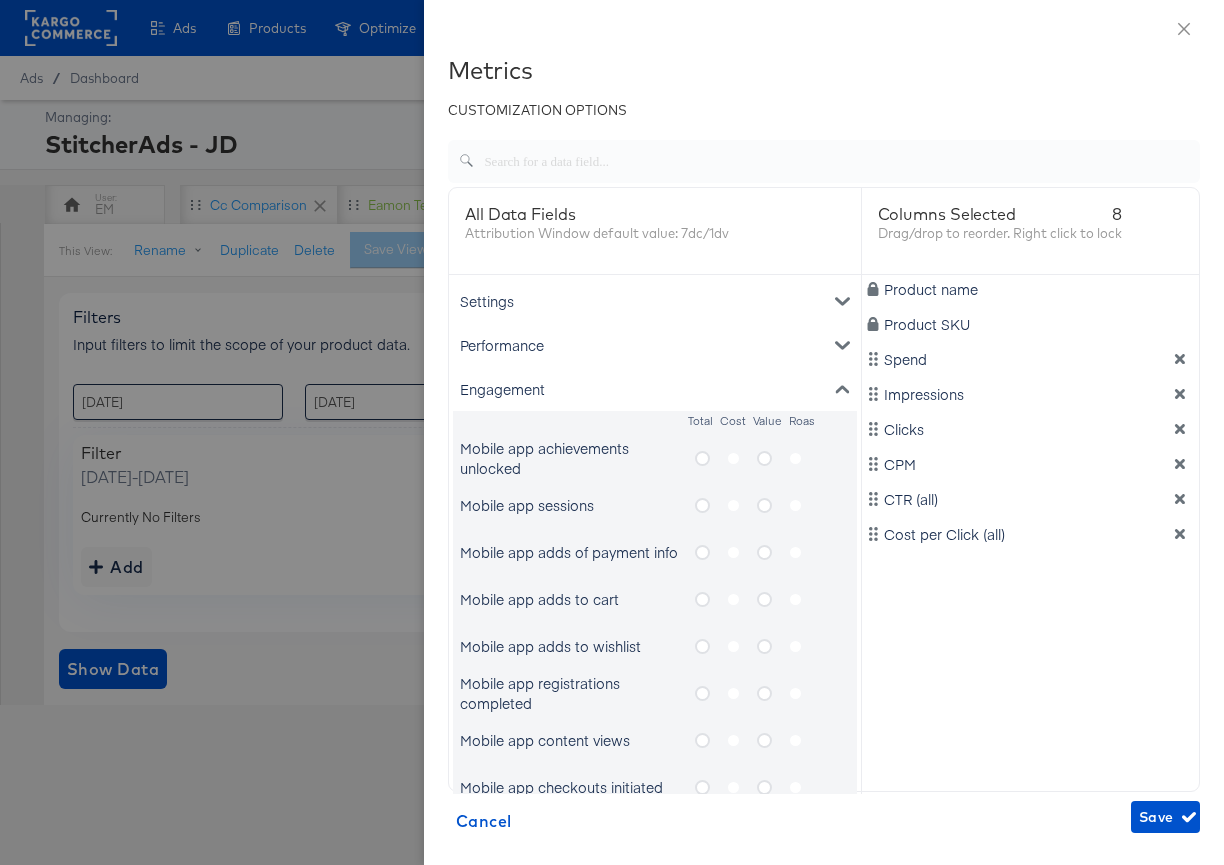 click at bounding box center (710, 458) 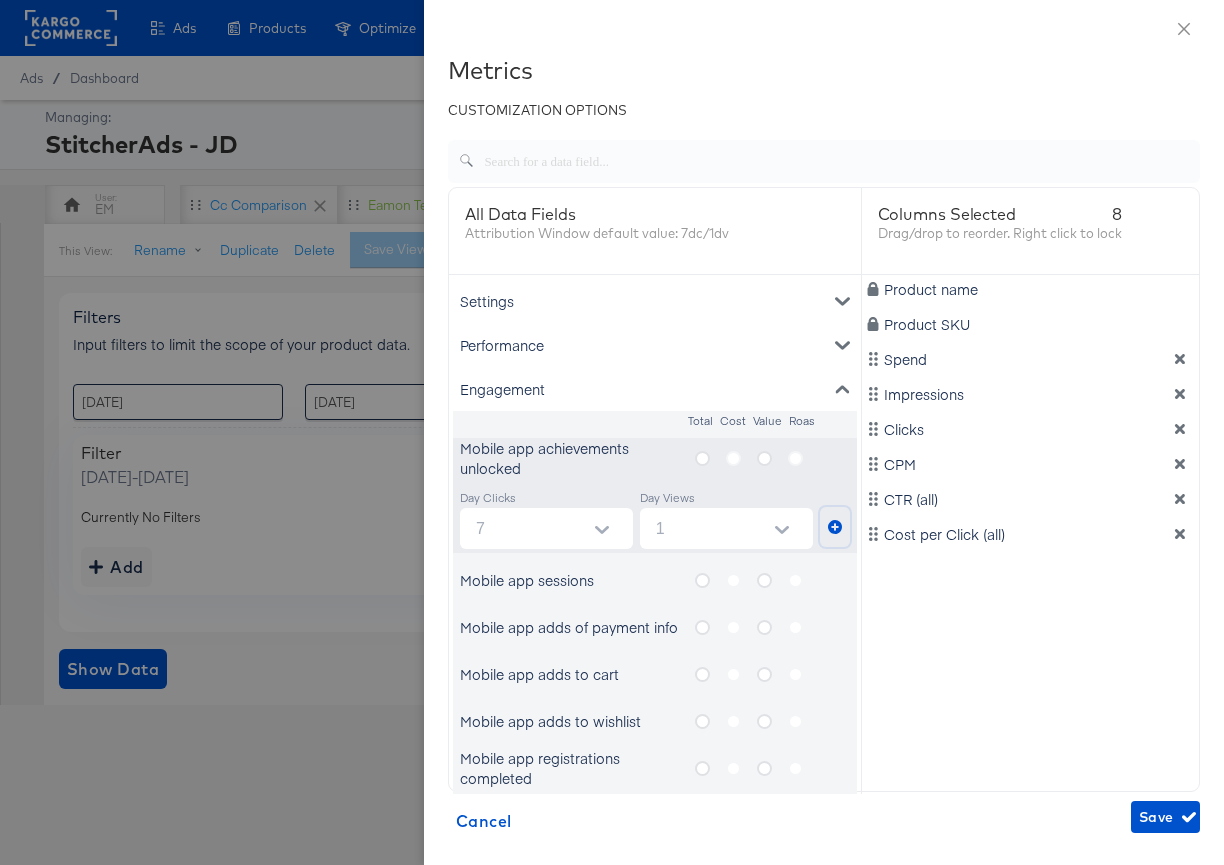 click 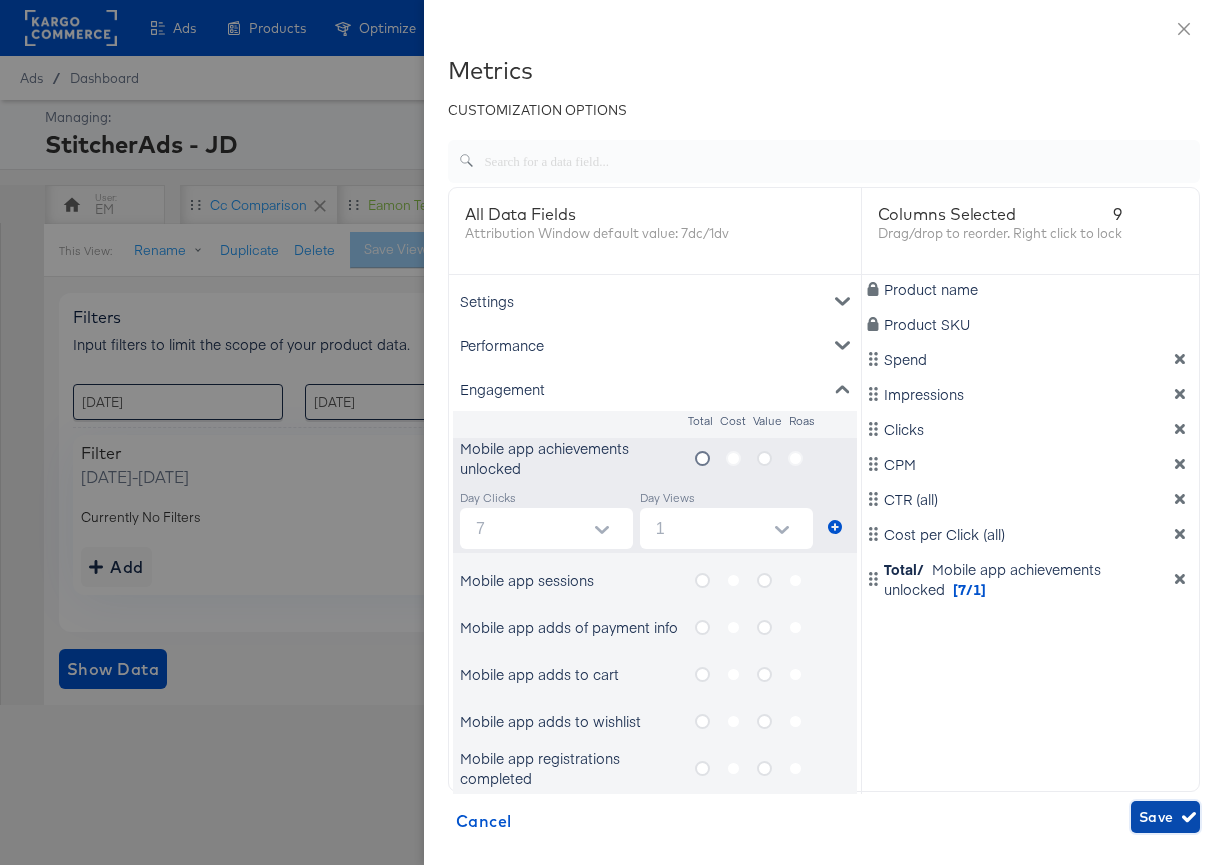 click on "Save" at bounding box center (1165, 817) 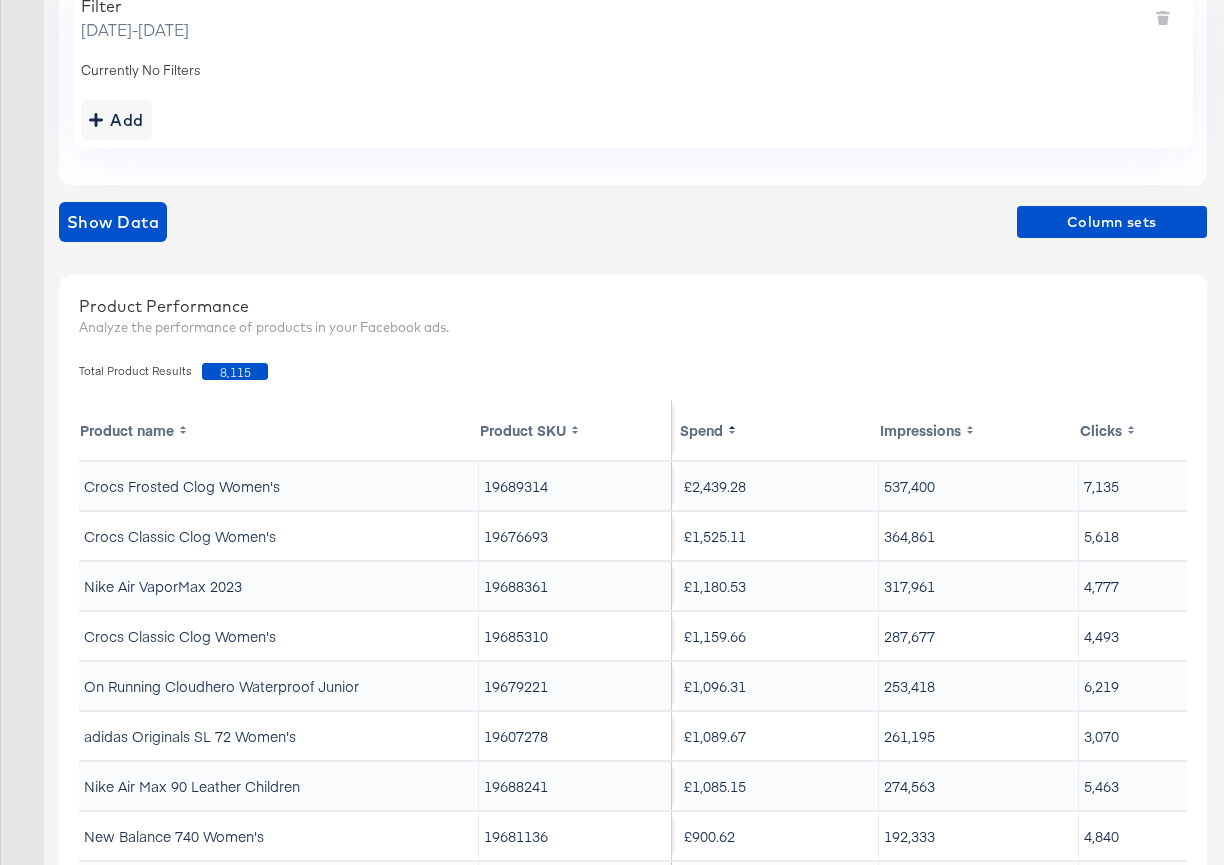 scroll, scrollTop: 527, scrollLeft: 0, axis: vertical 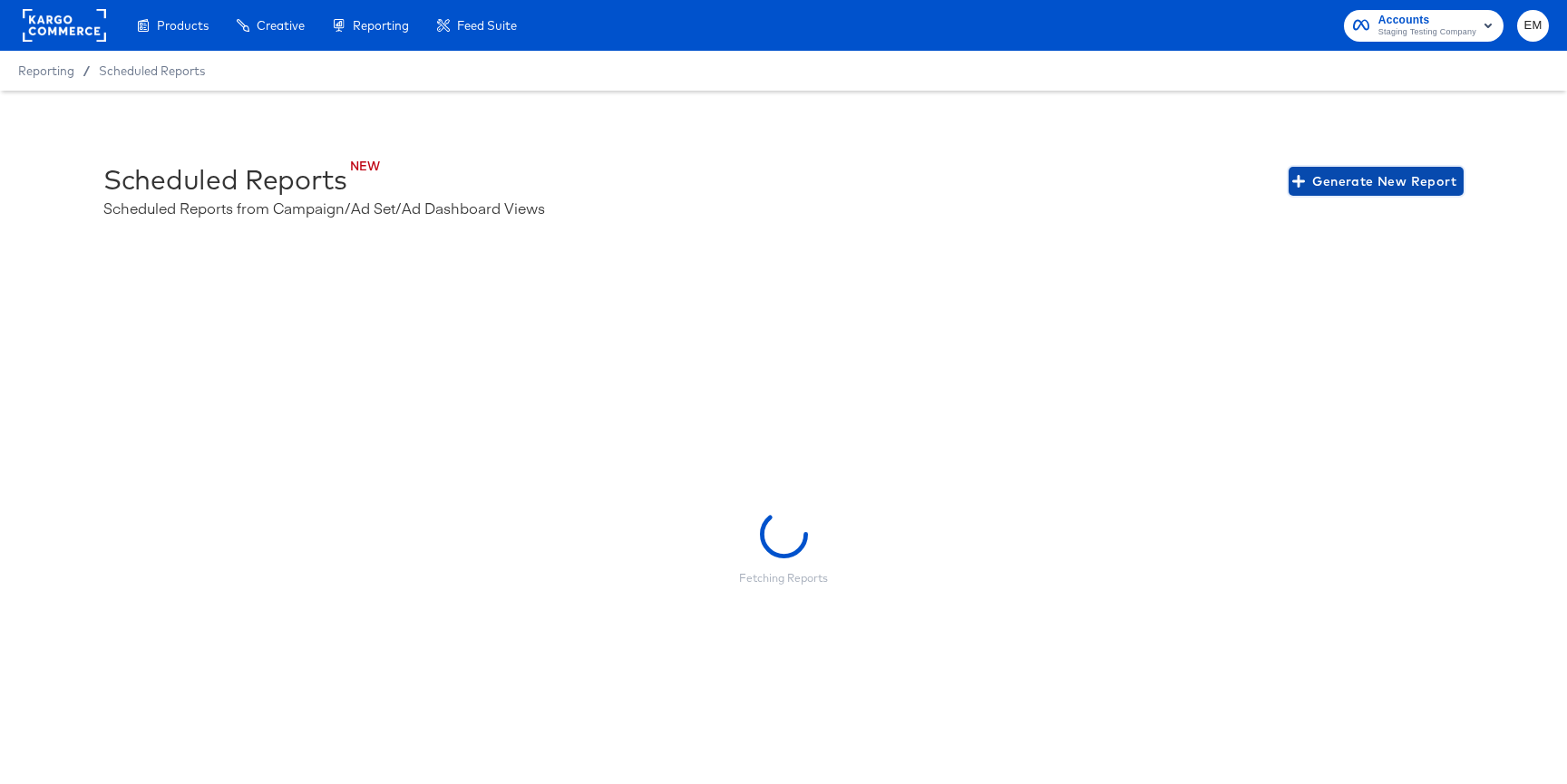 click on "Generate New Report" at bounding box center [1376, 181] 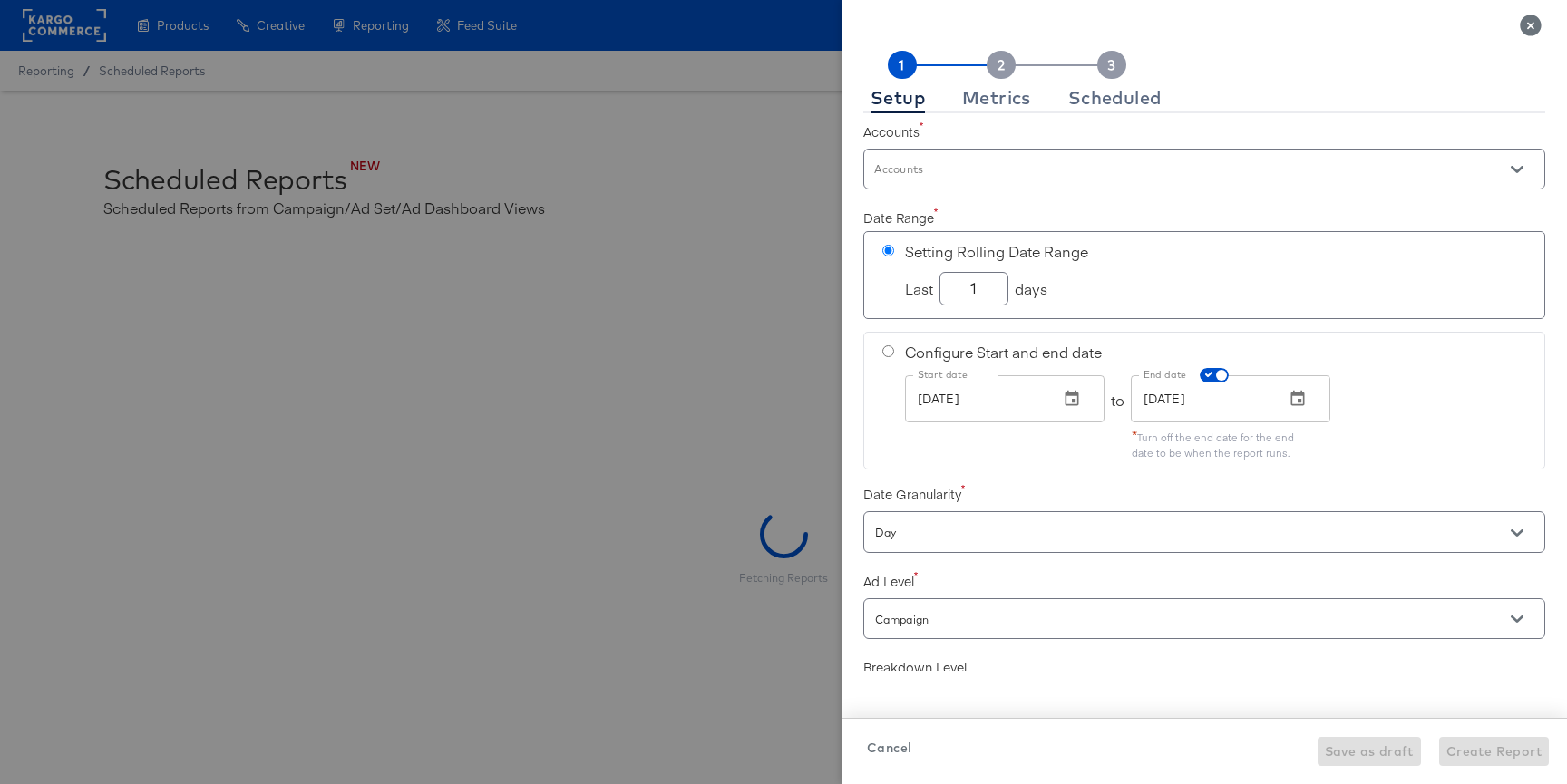 click on "Accounts" at bounding box center [1178, 177] 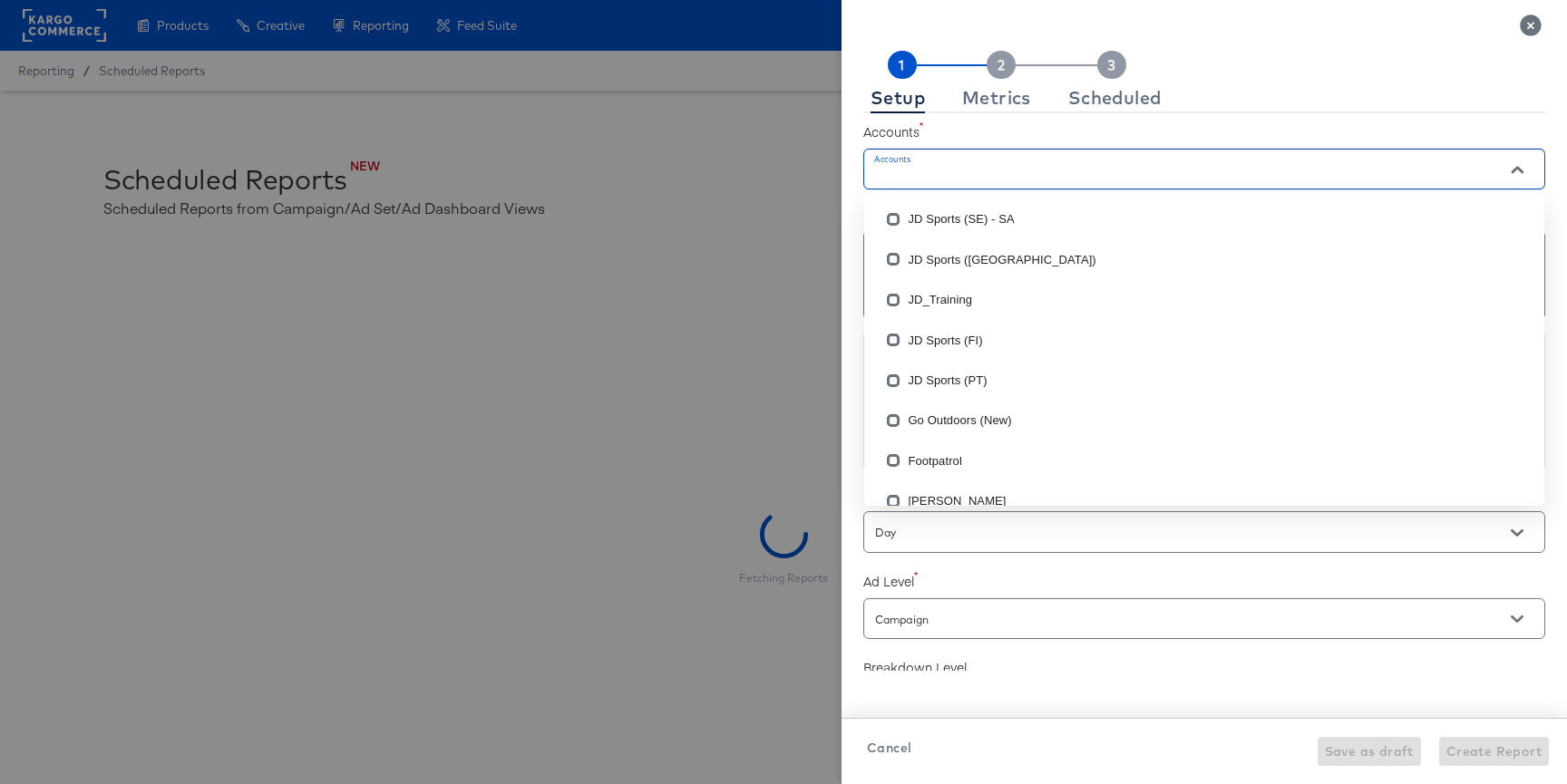 checkbox on "true" 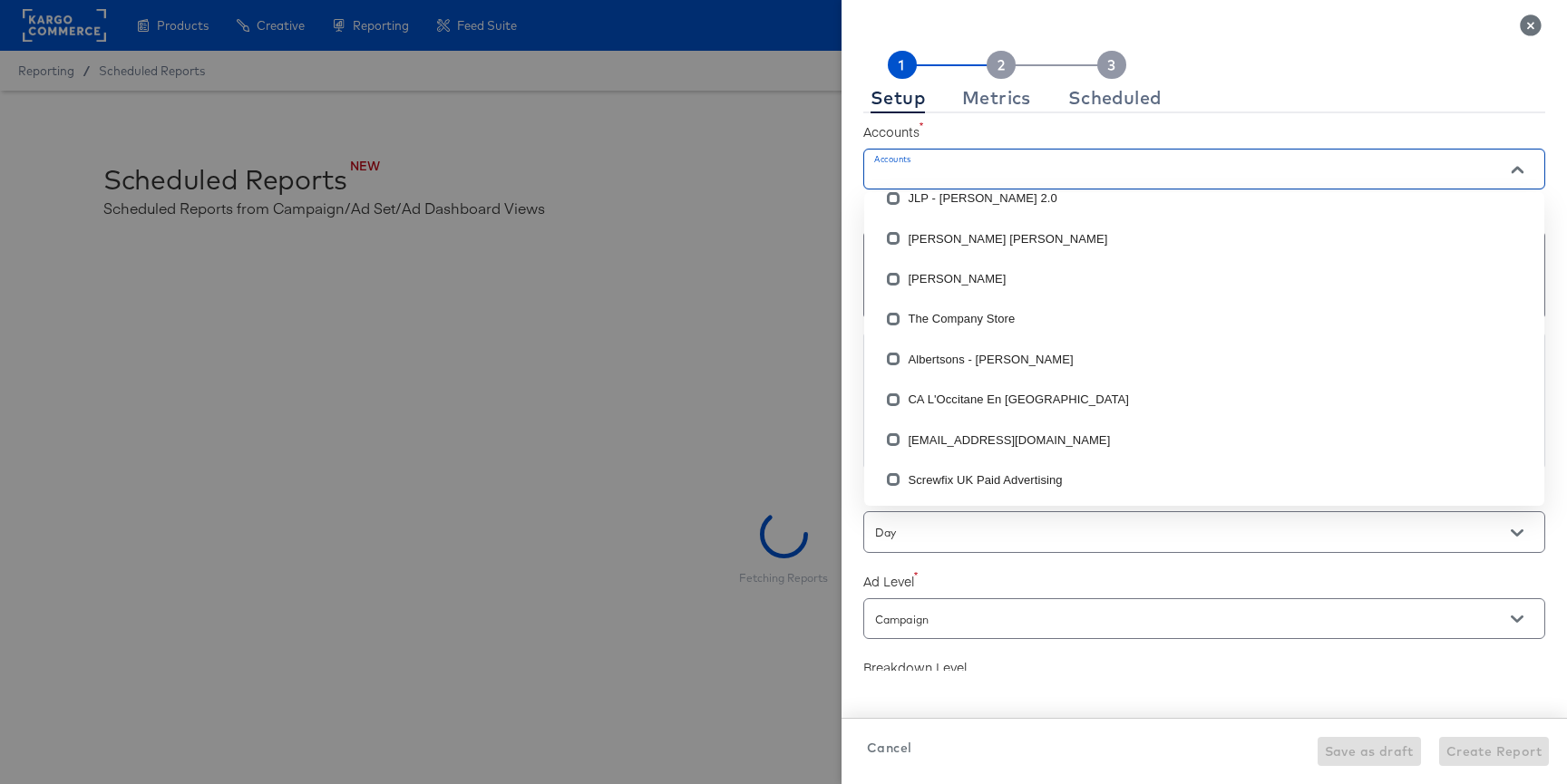 scroll, scrollTop: 3121, scrollLeft: 0, axis: vertical 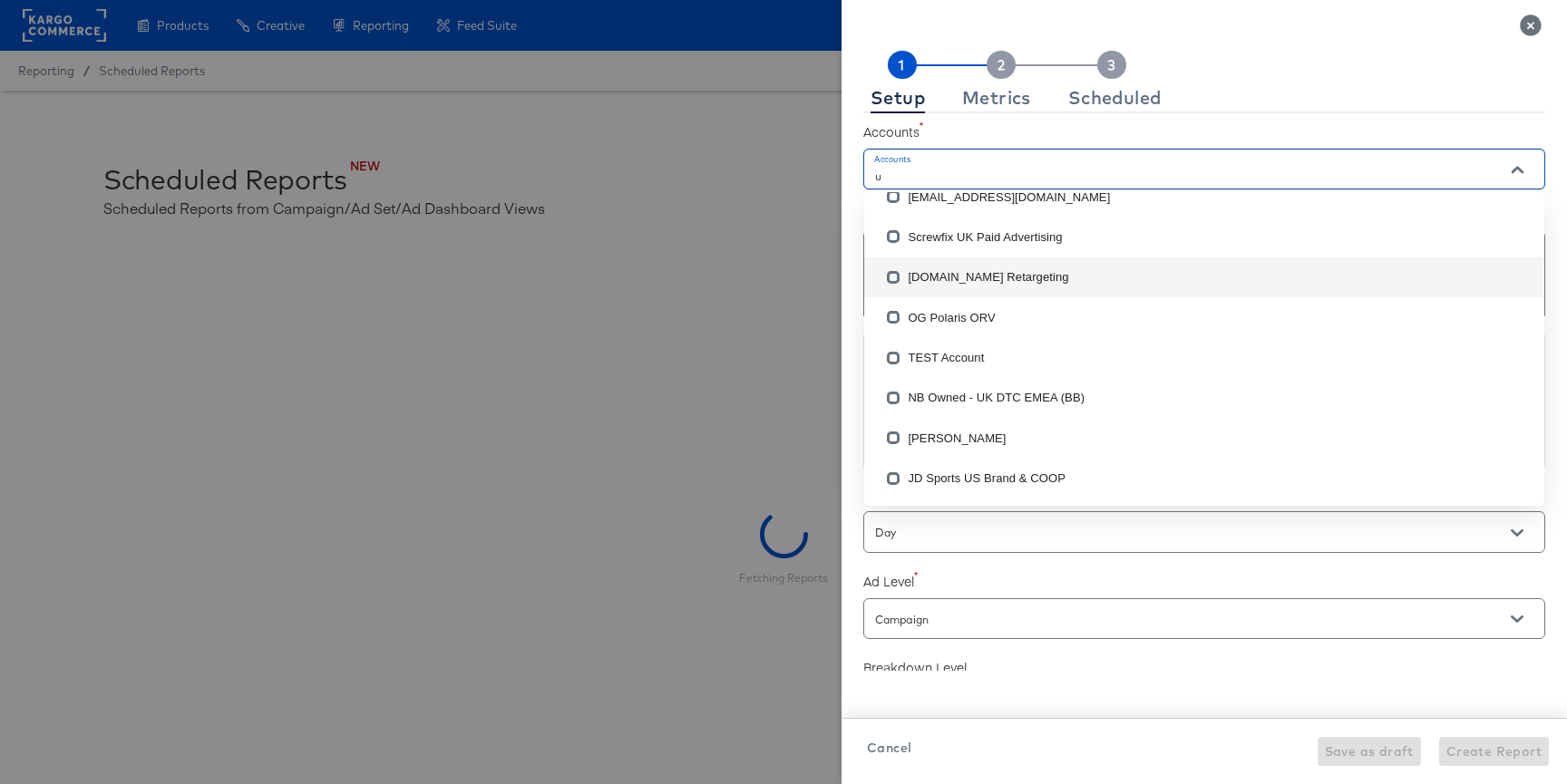 type on "uk" 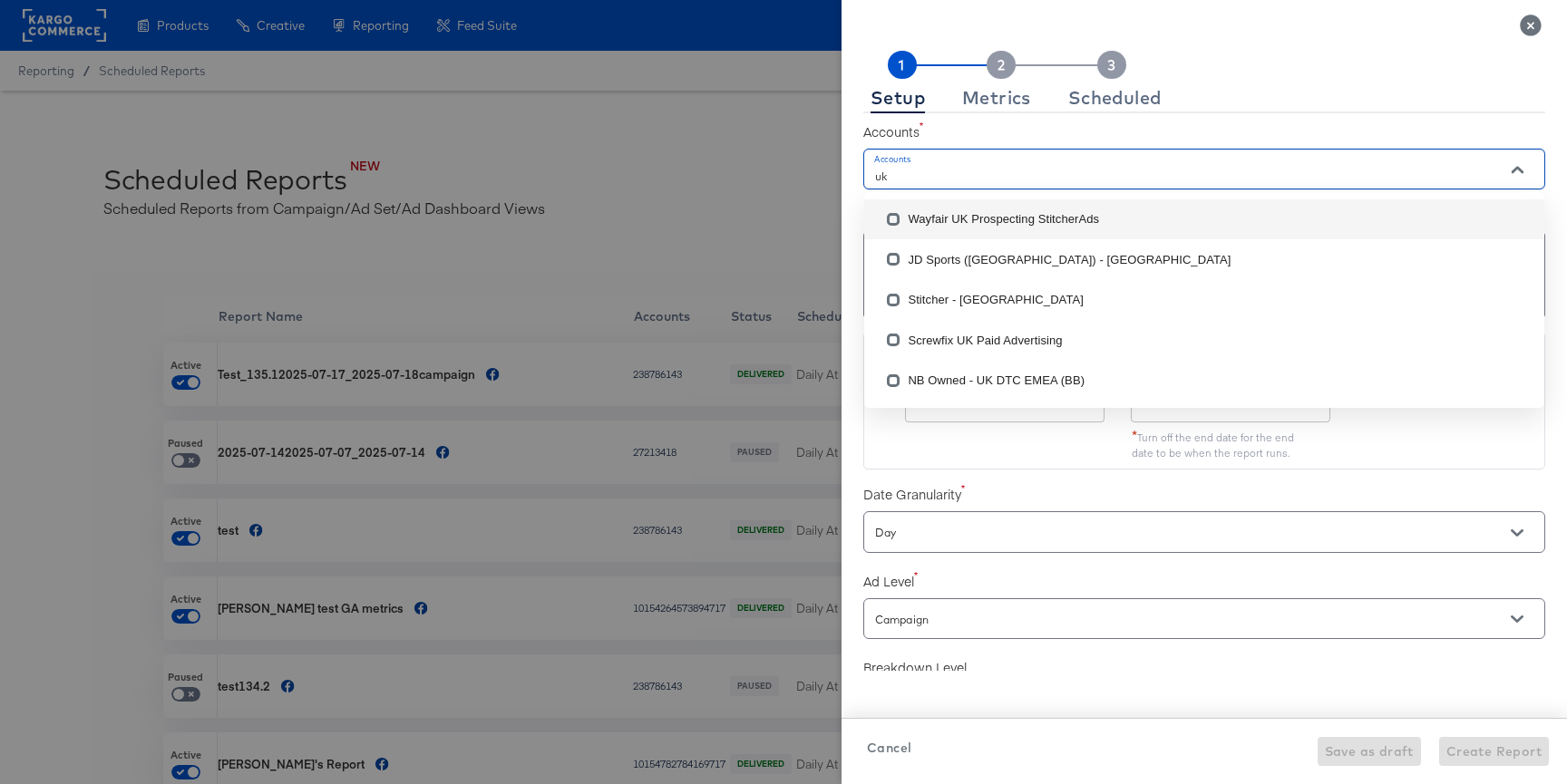 checkbox on "true" 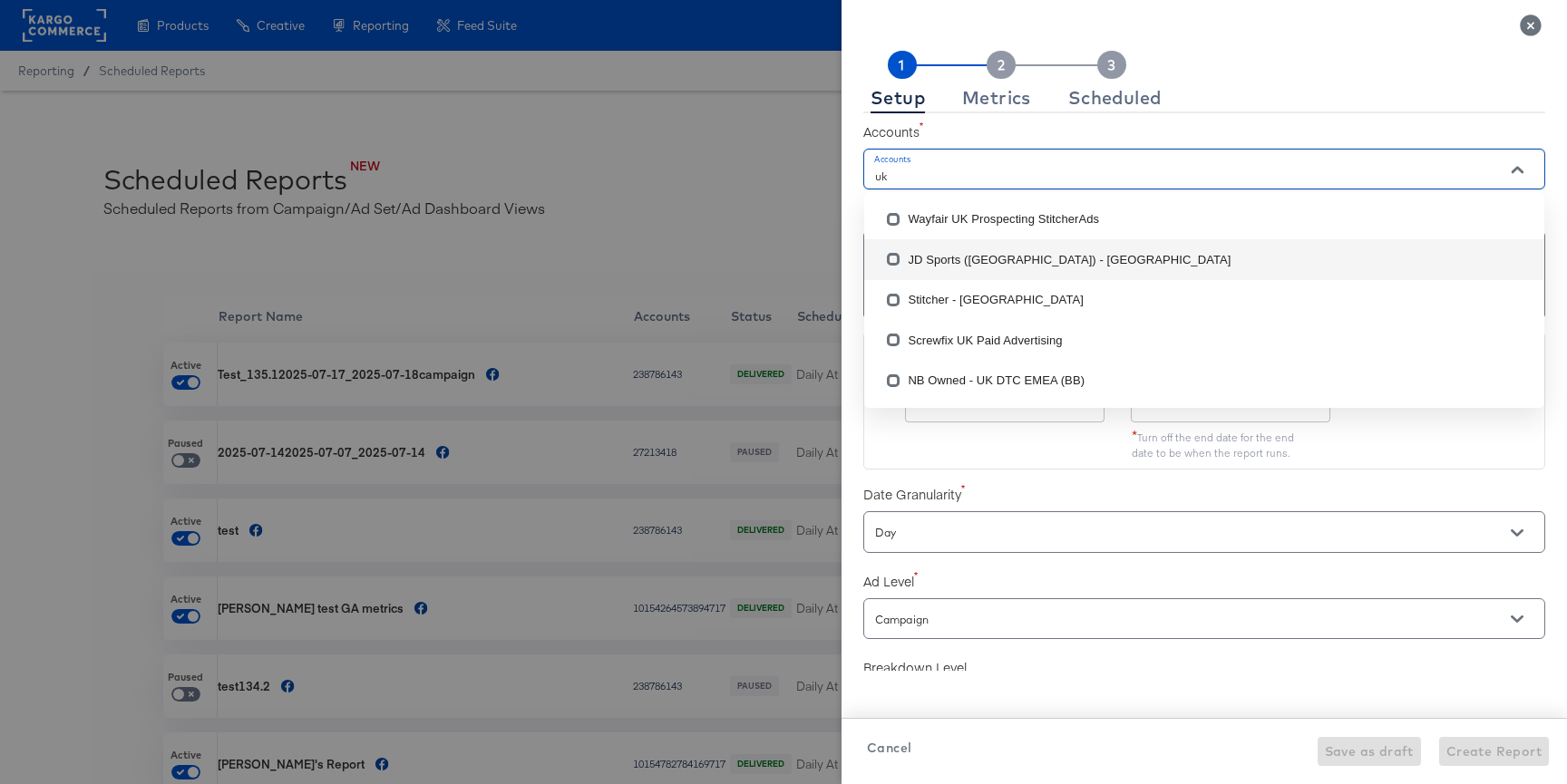 click on "JD Sports ([GEOGRAPHIC_DATA]) - [GEOGRAPHIC_DATA]" at bounding box center [1204, 259] 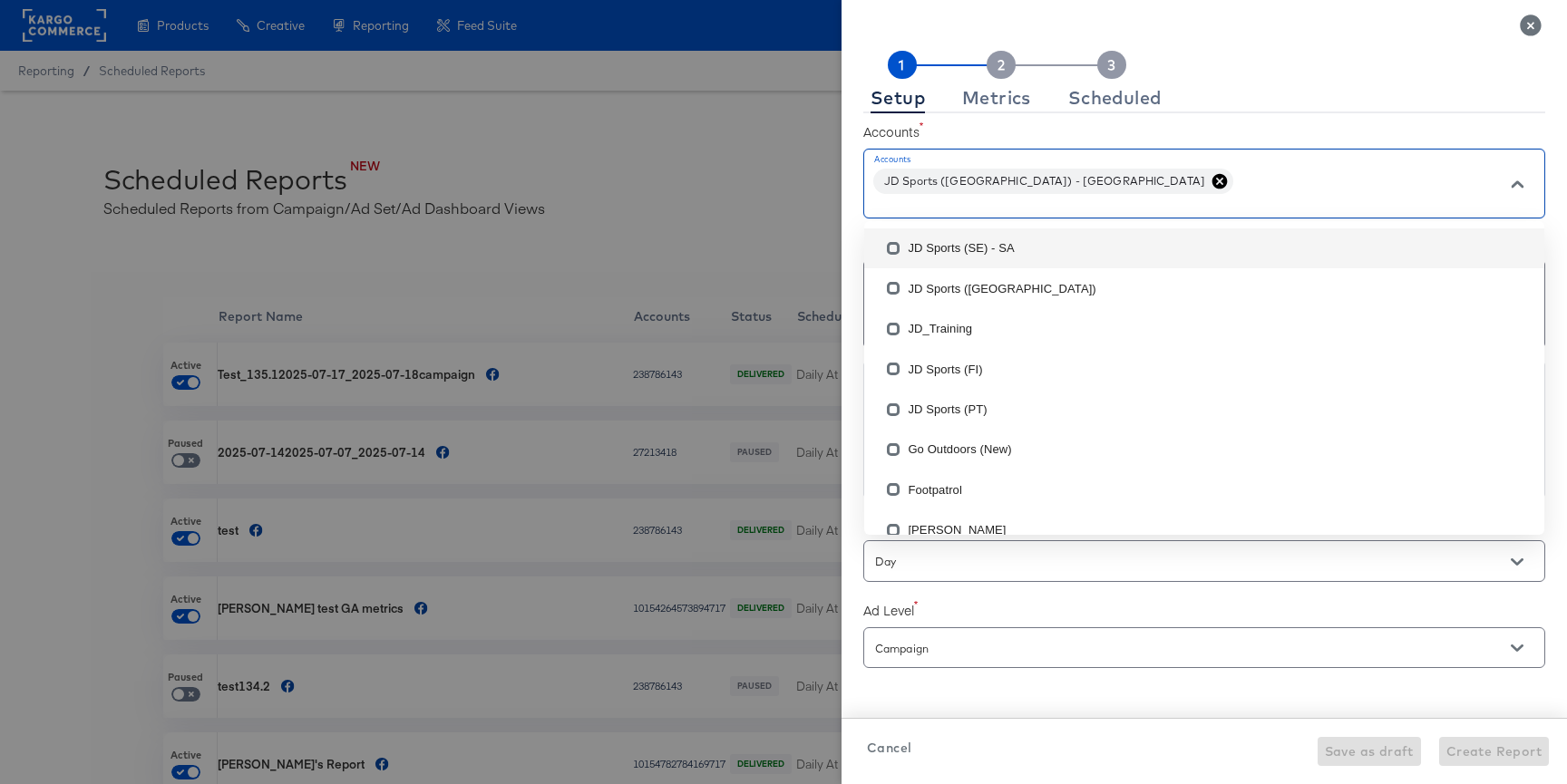 scroll, scrollTop: 75, scrollLeft: 0, axis: vertical 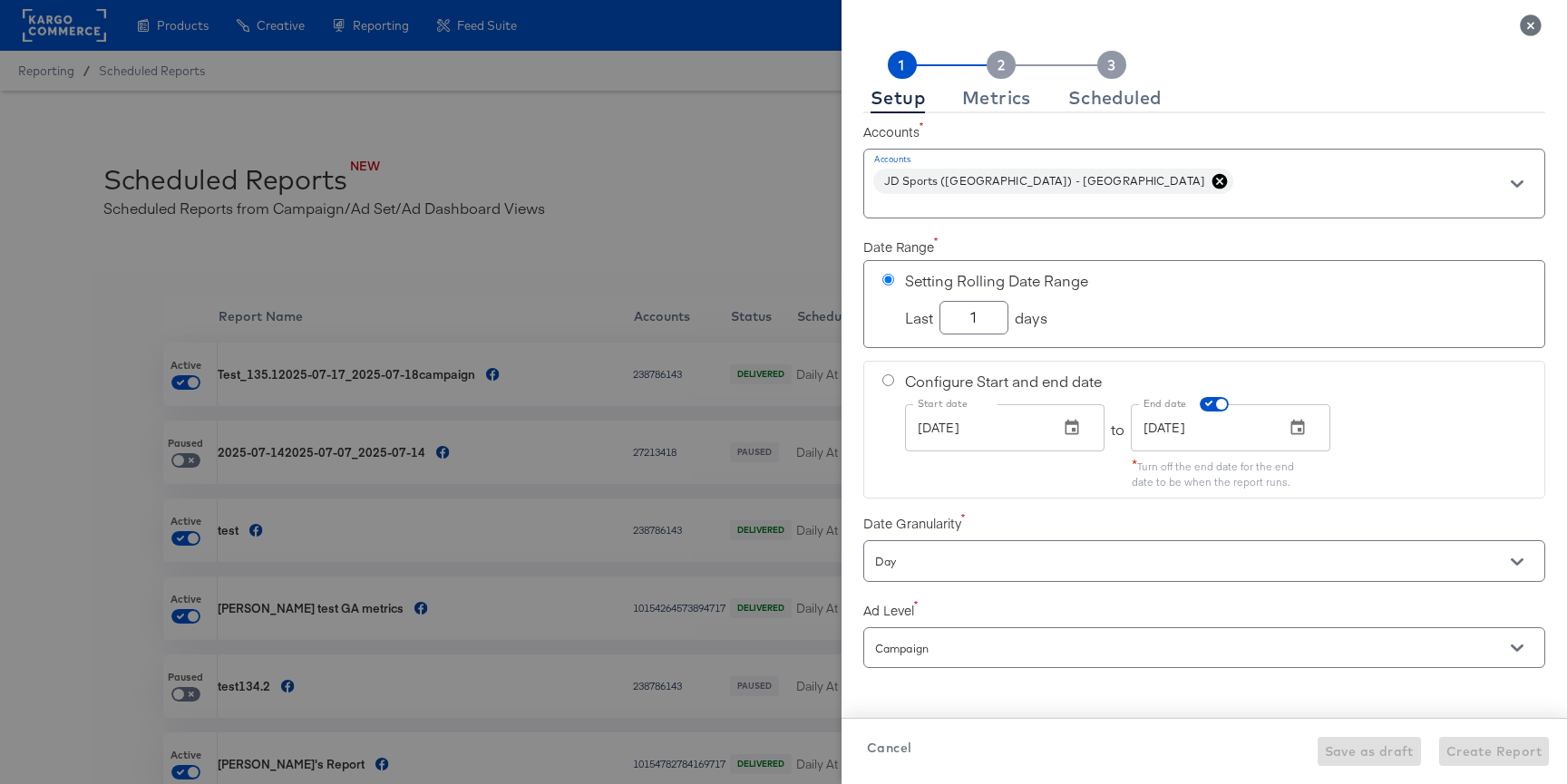 click on "Setup Metrics Scheduled Accounts  Accounts JD Sports ([GEOGRAPHIC_DATA]) - SA Date Range Setting Rolling Date Range Last 1 days Configure Start and end date Start date [DATE] Start date to End date [DATE] End date *  Turn off the end date for the end date to be when the report runs. Date Granularity Day Ad Level Campaign Breakdown Level Report Name    Dynamic Naming Elements Date Date Range Ad Level Breakdown Level Cancel Save as draft Create Report" at bounding box center (1204, 406) 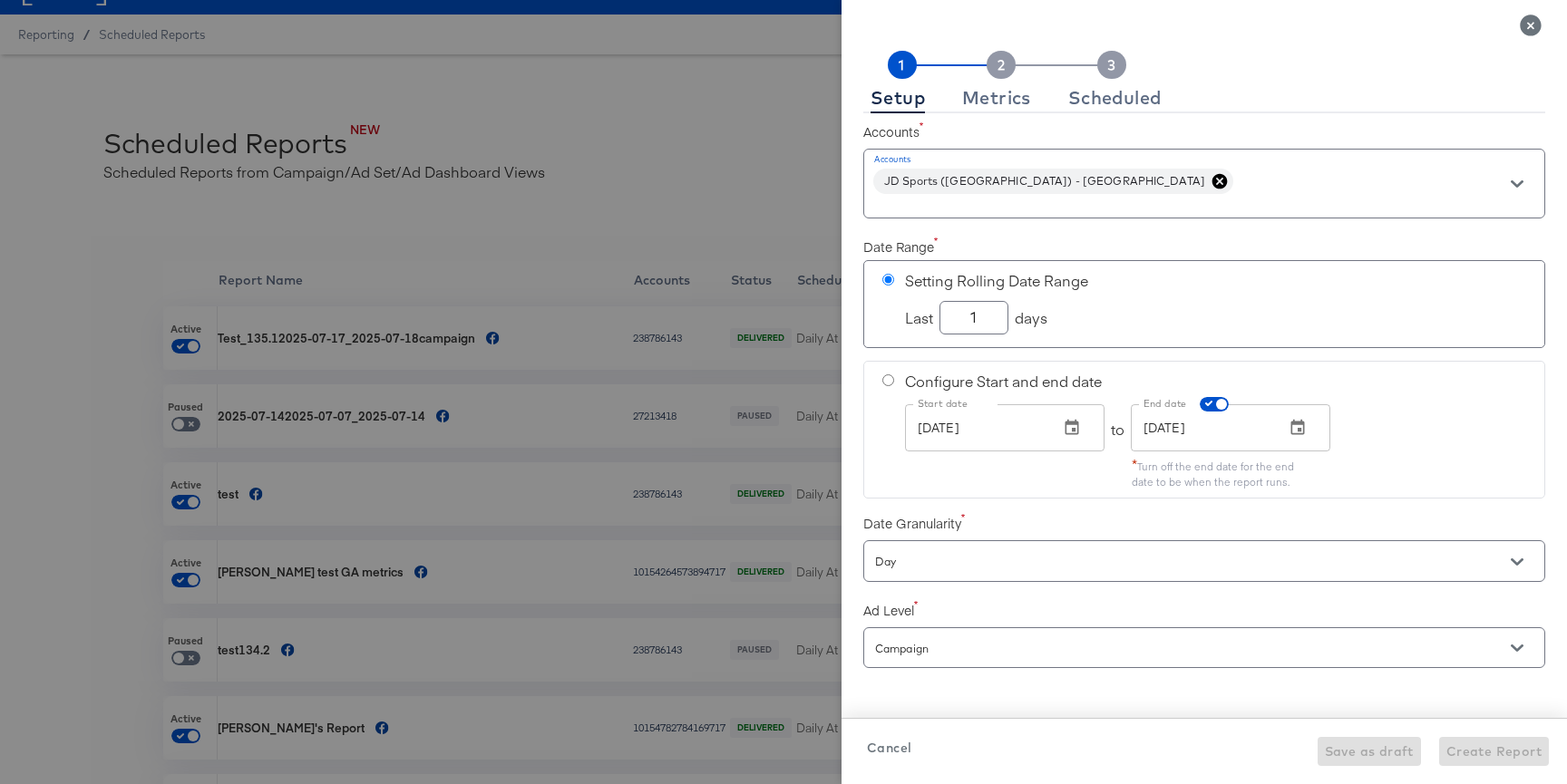 scroll, scrollTop: 40, scrollLeft: 0, axis: vertical 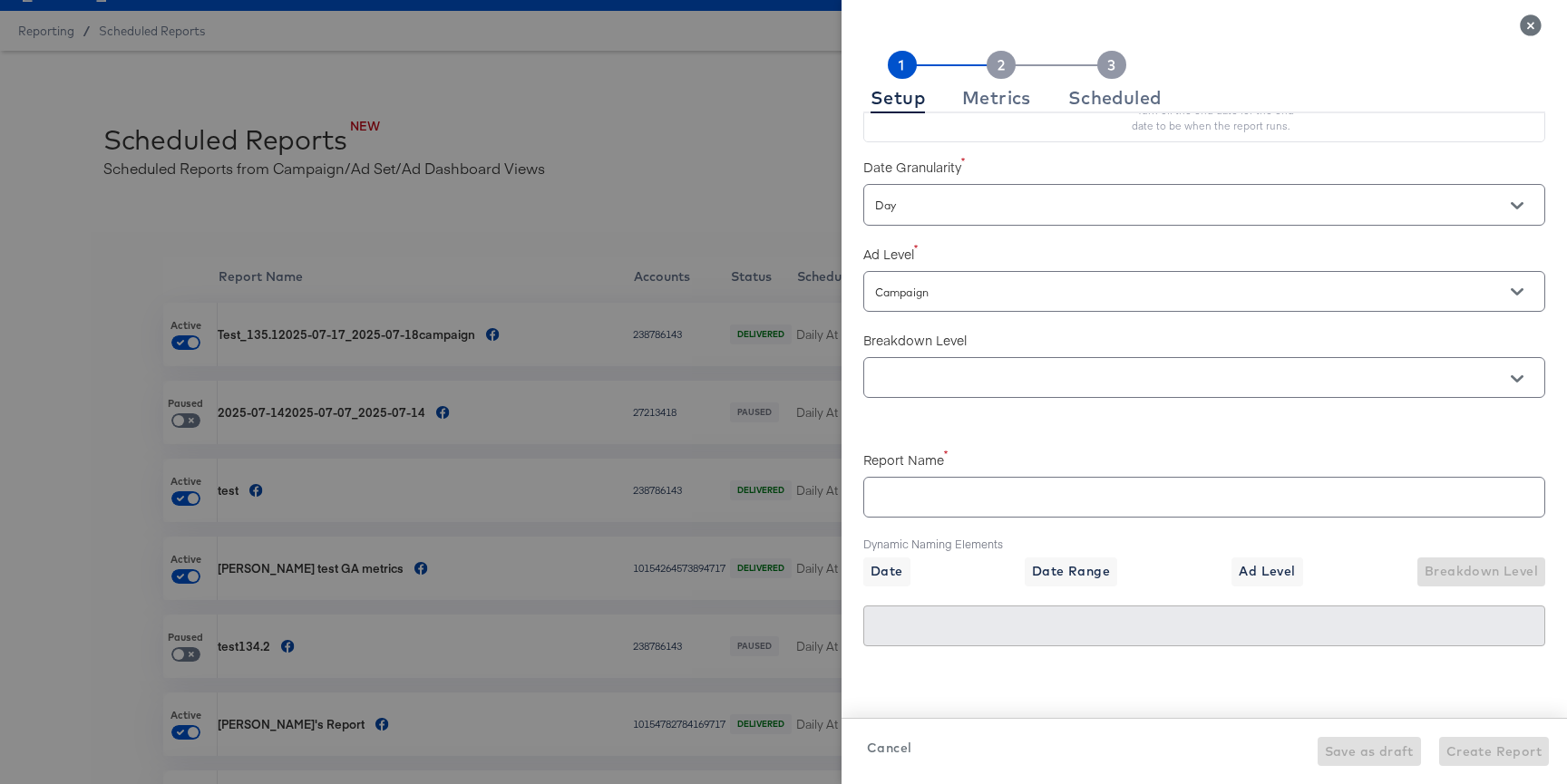click at bounding box center [1204, 377] 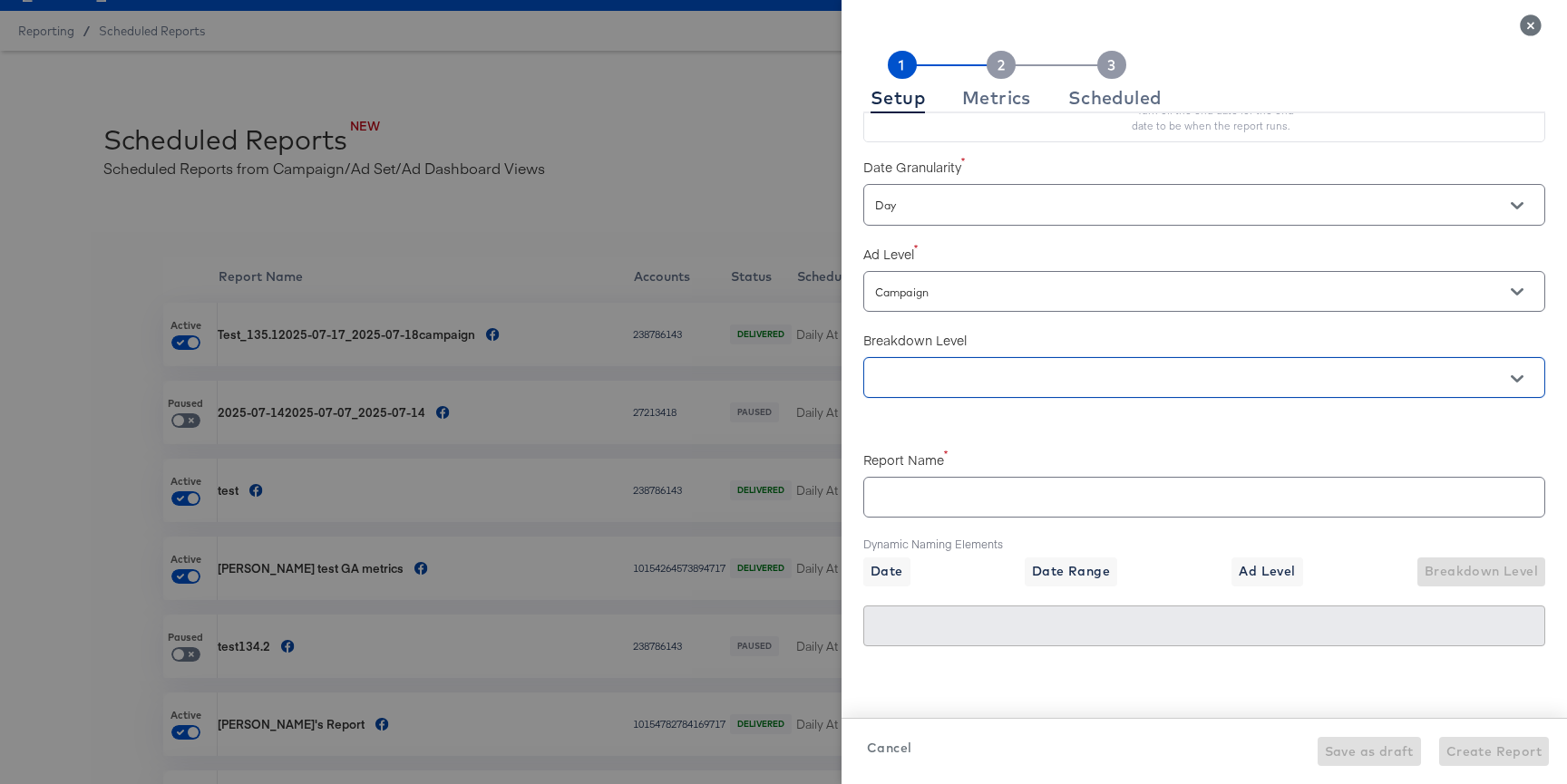 click at bounding box center (1178, 378) 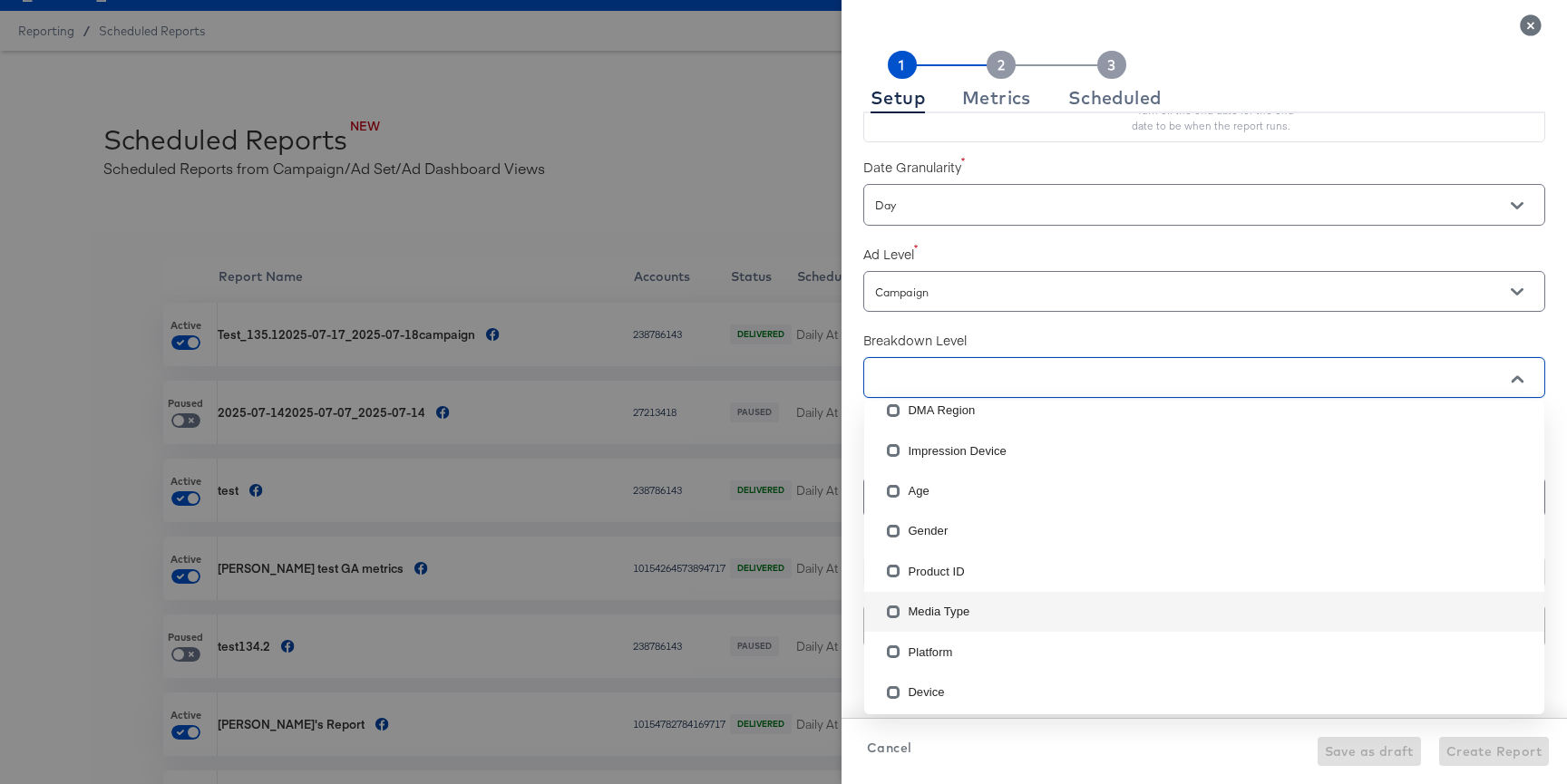 scroll, scrollTop: 0, scrollLeft: 0, axis: both 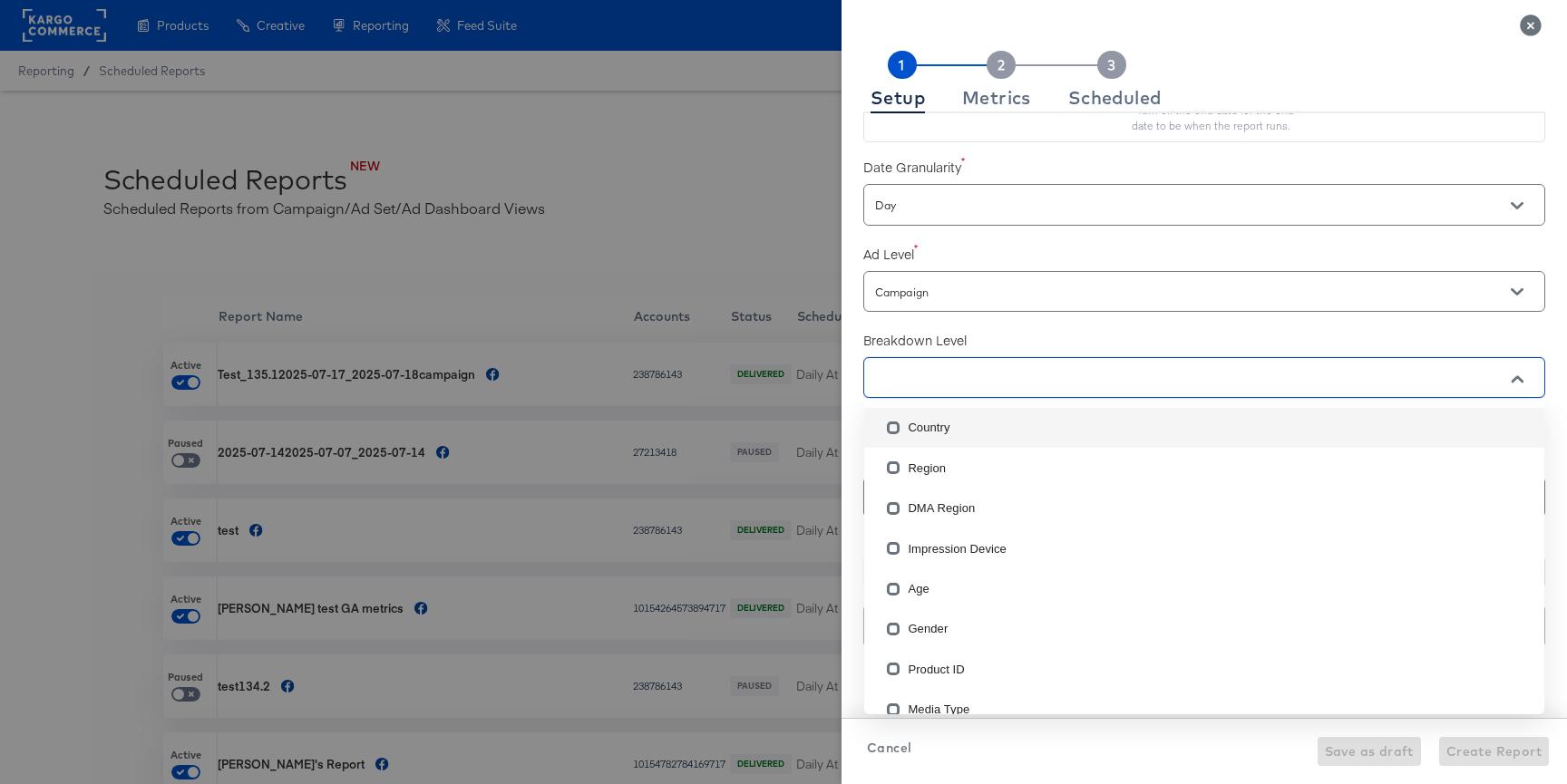 click on "Country" at bounding box center [1204, 428] 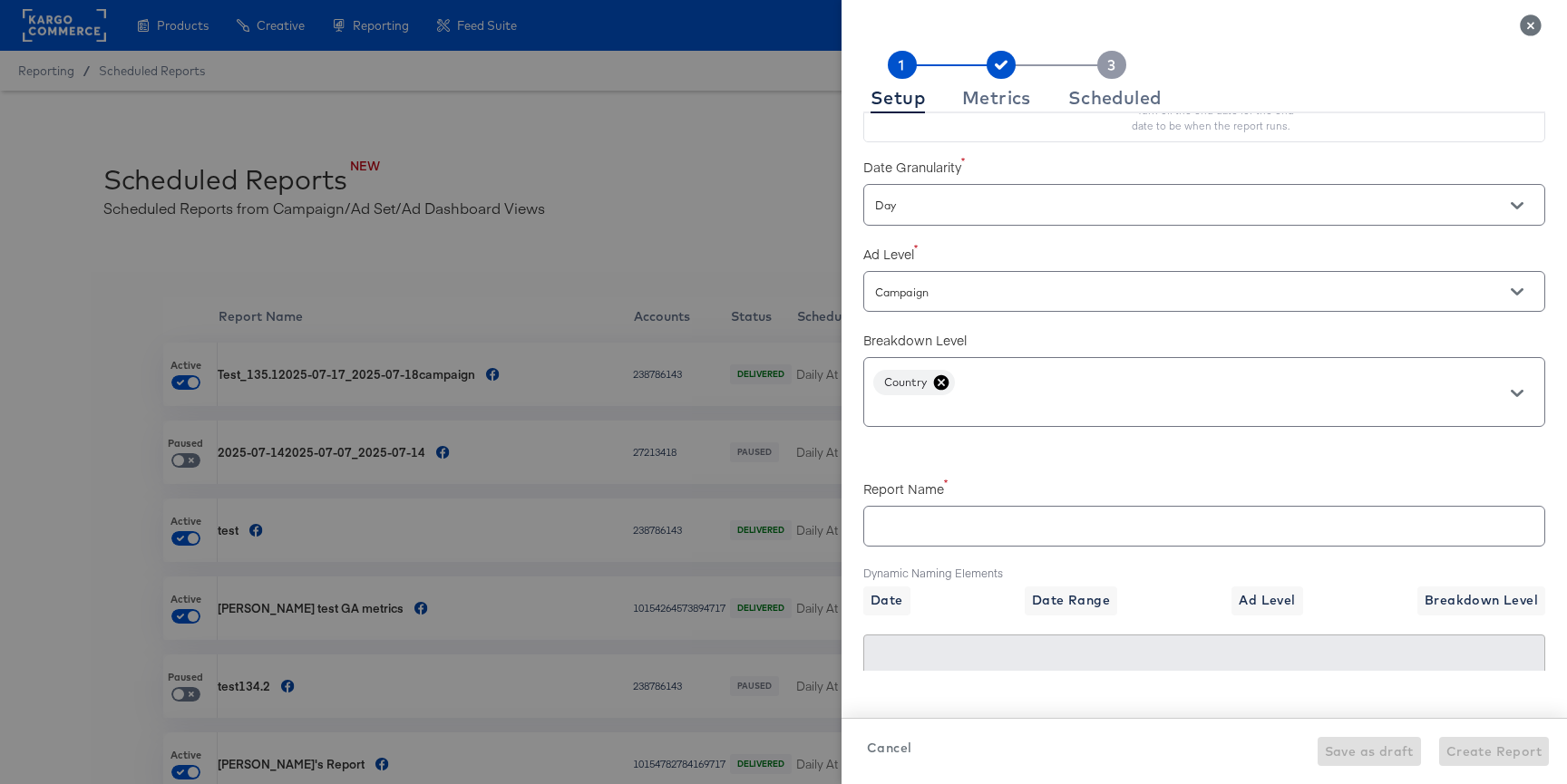 checkbox on "true" 